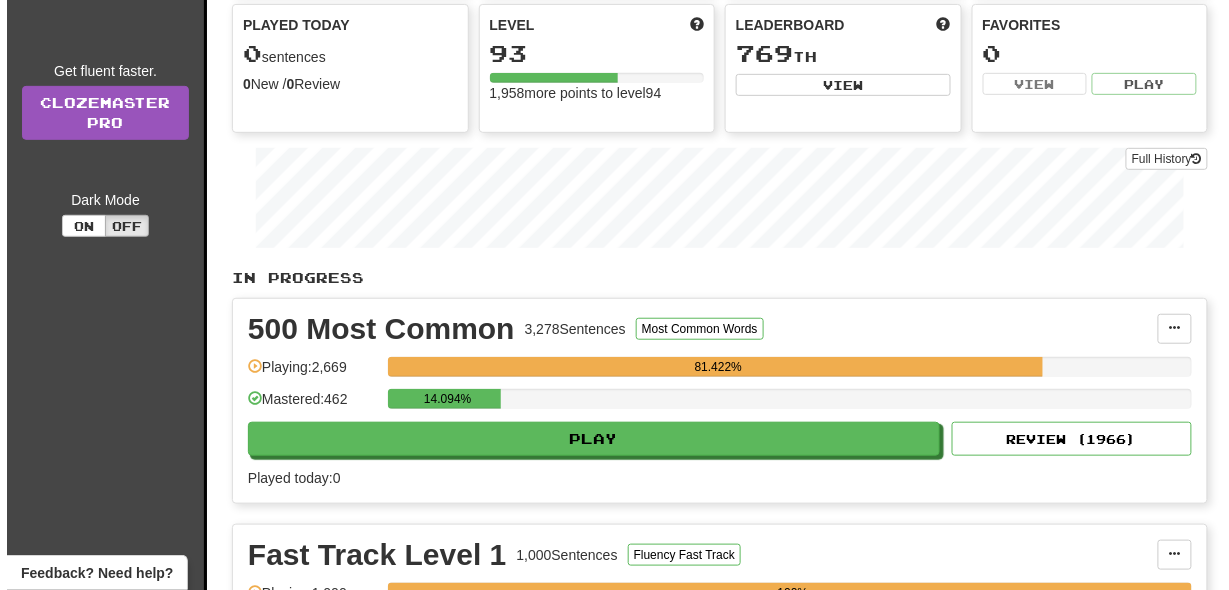 scroll, scrollTop: 252, scrollLeft: 0, axis: vertical 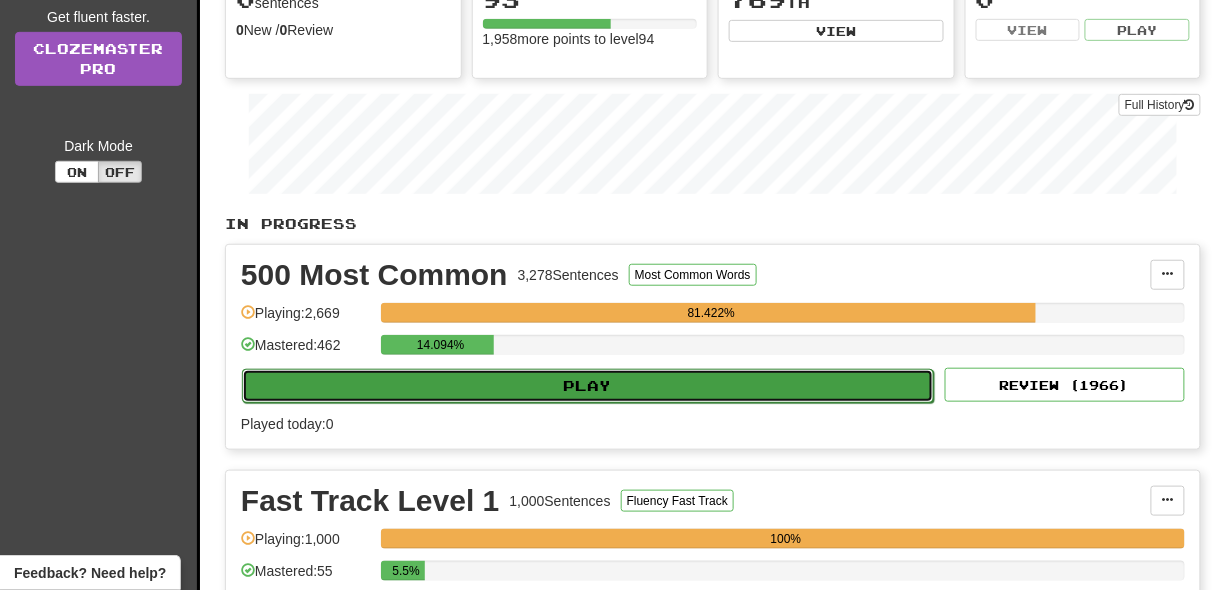 click on "Play" at bounding box center (588, 386) 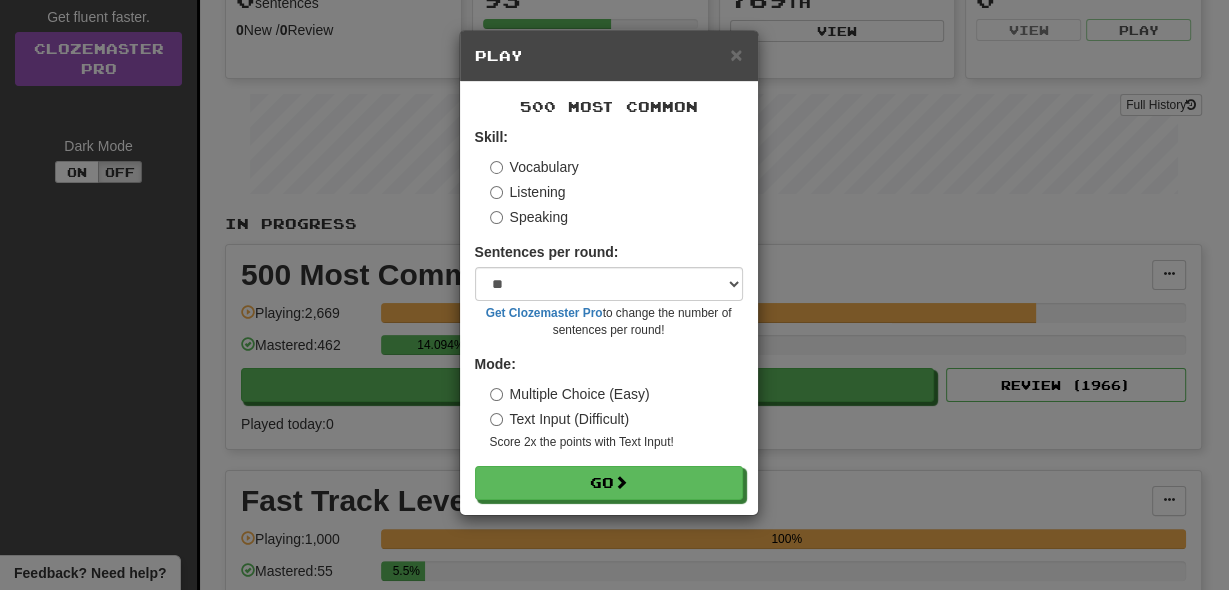 click on "Text Input (Difficult)" at bounding box center [560, 419] 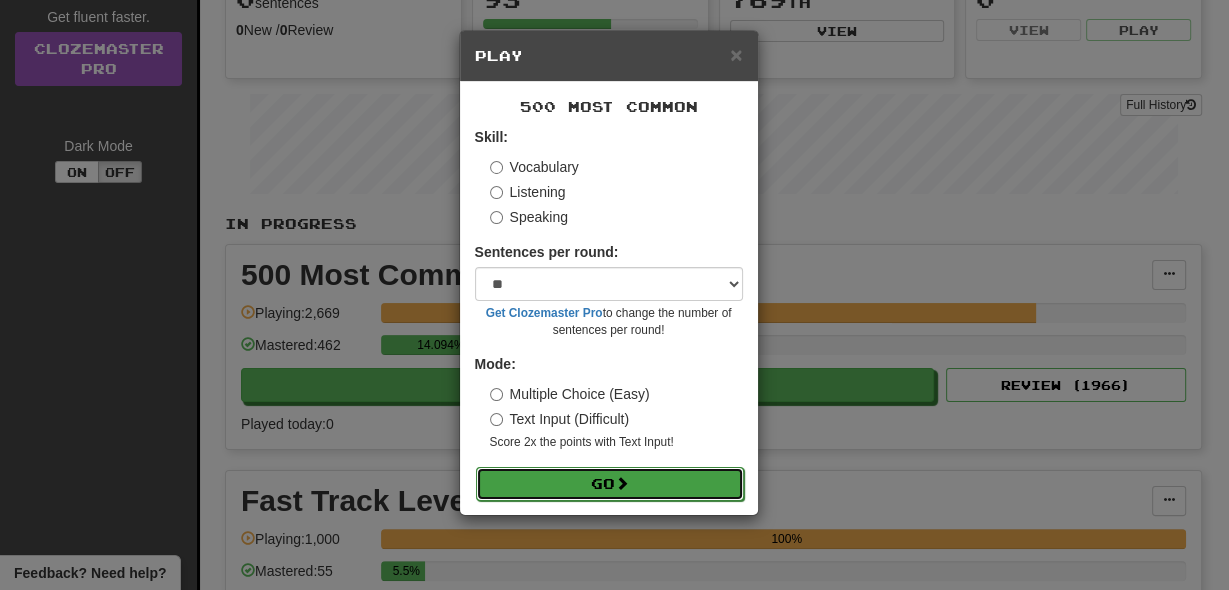click on "Go" at bounding box center [610, 484] 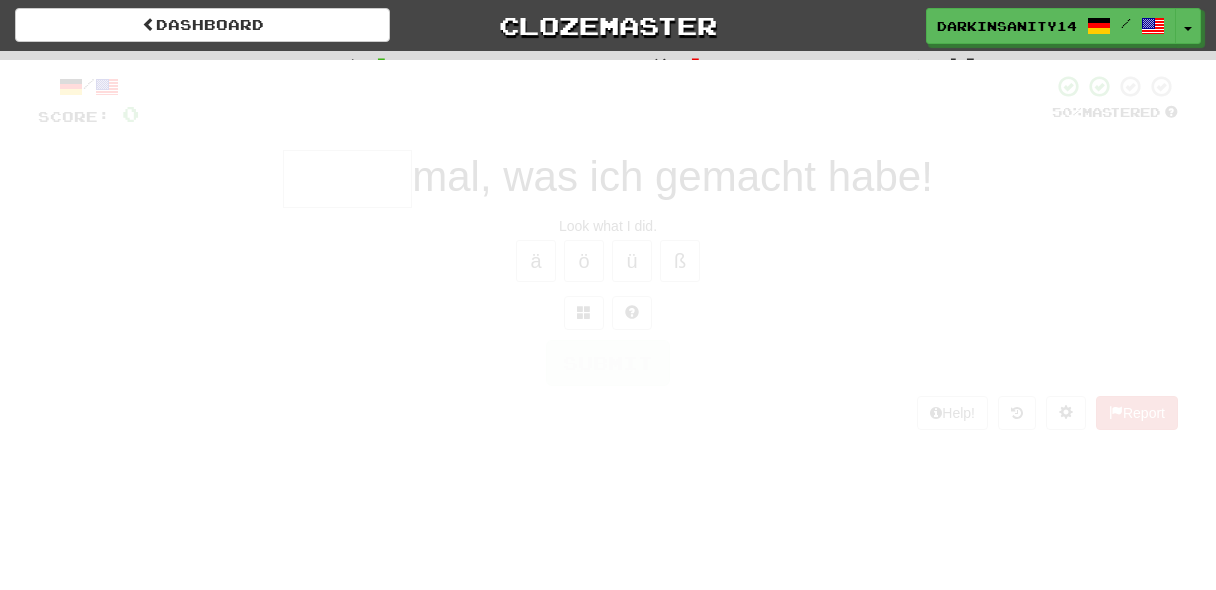 scroll, scrollTop: 0, scrollLeft: 0, axis: both 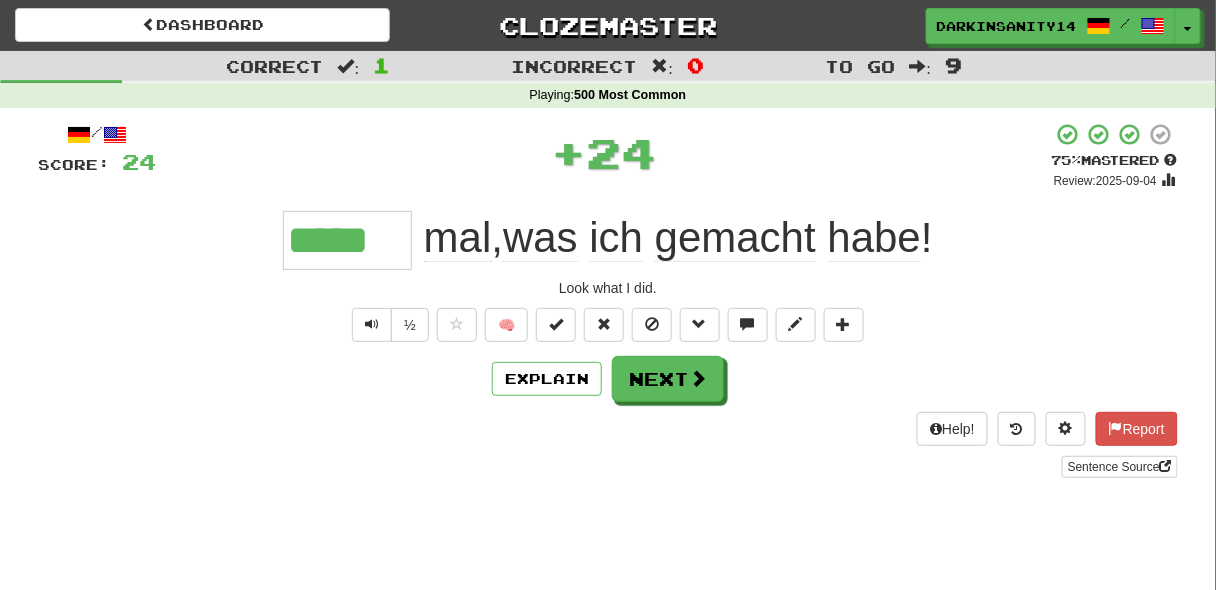 type on "*" 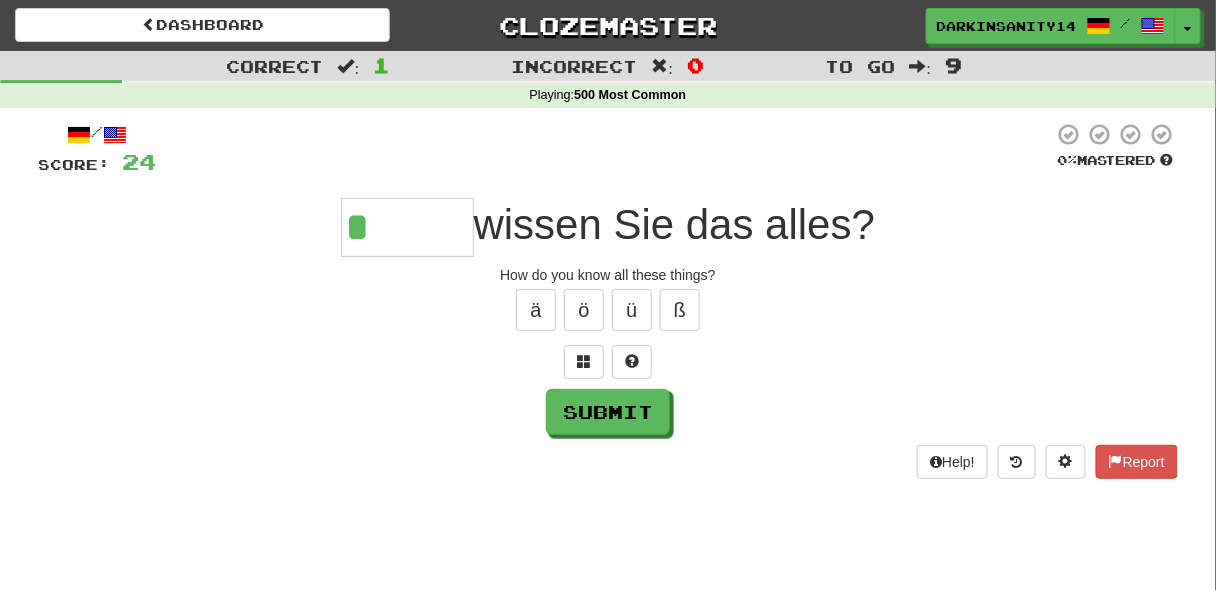 paste on "*" 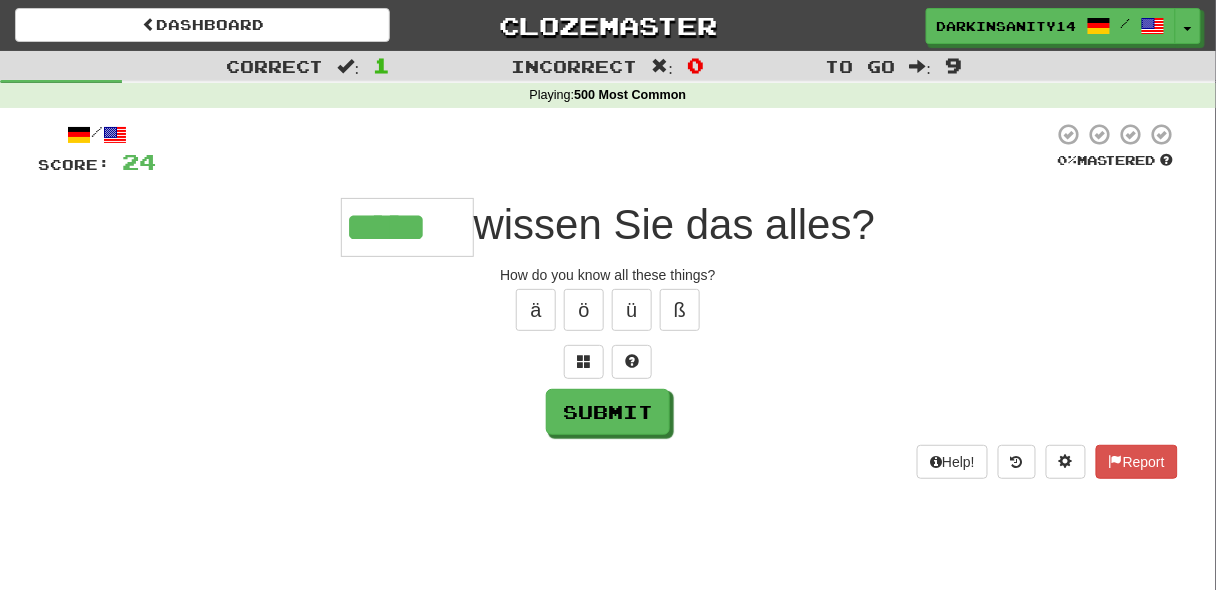 type on "*****" 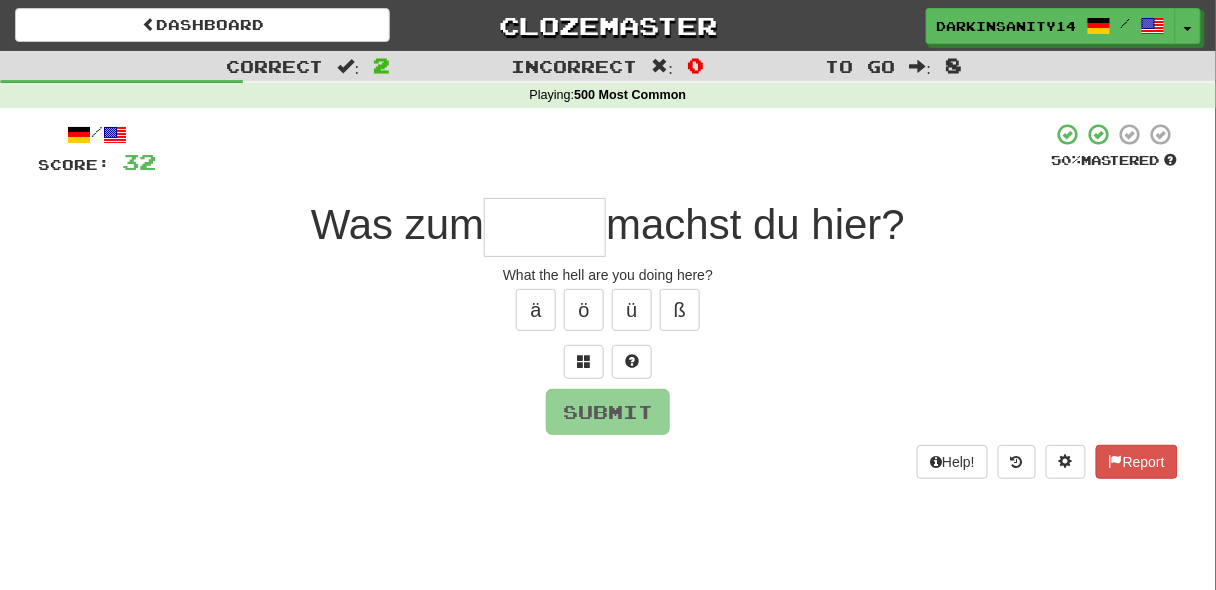 type on "*" 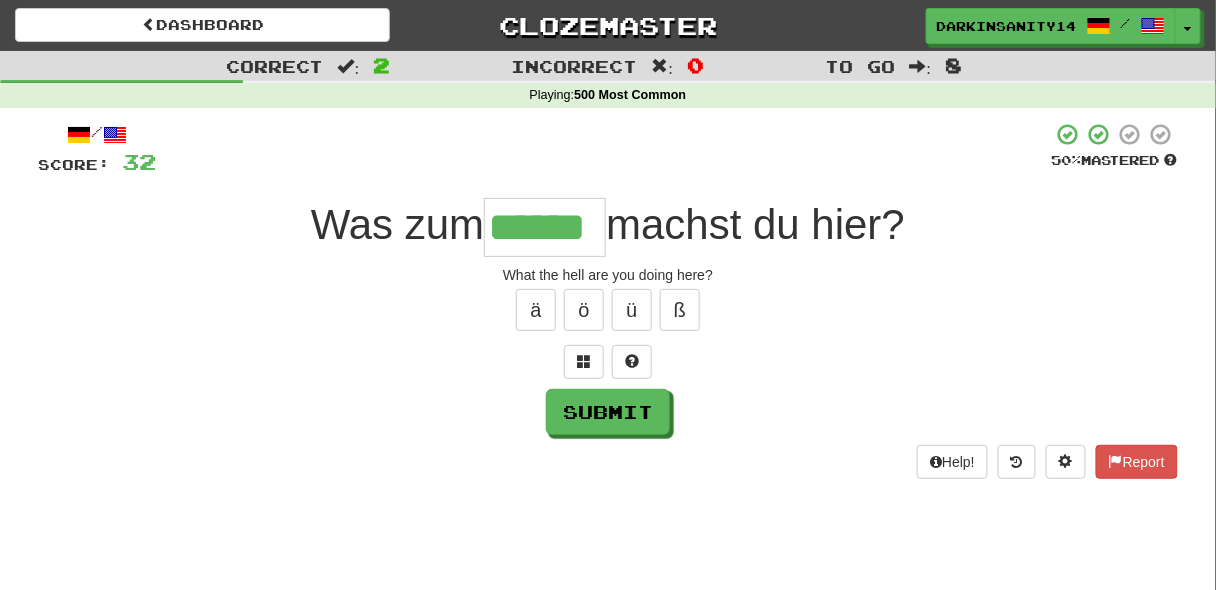 type on "******" 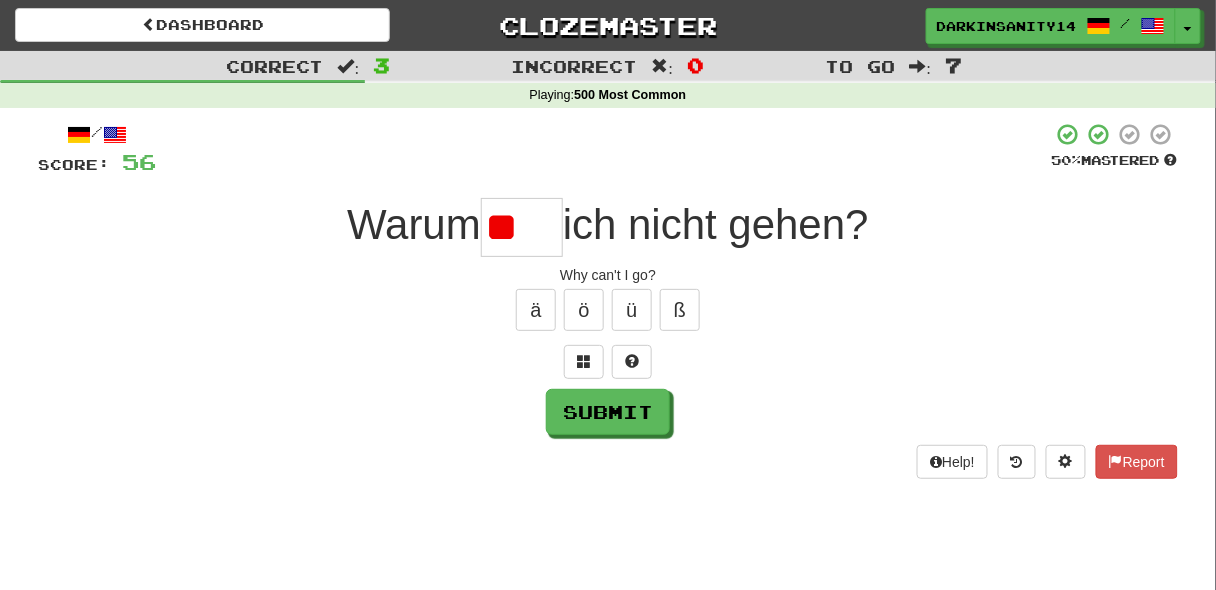 type on "*" 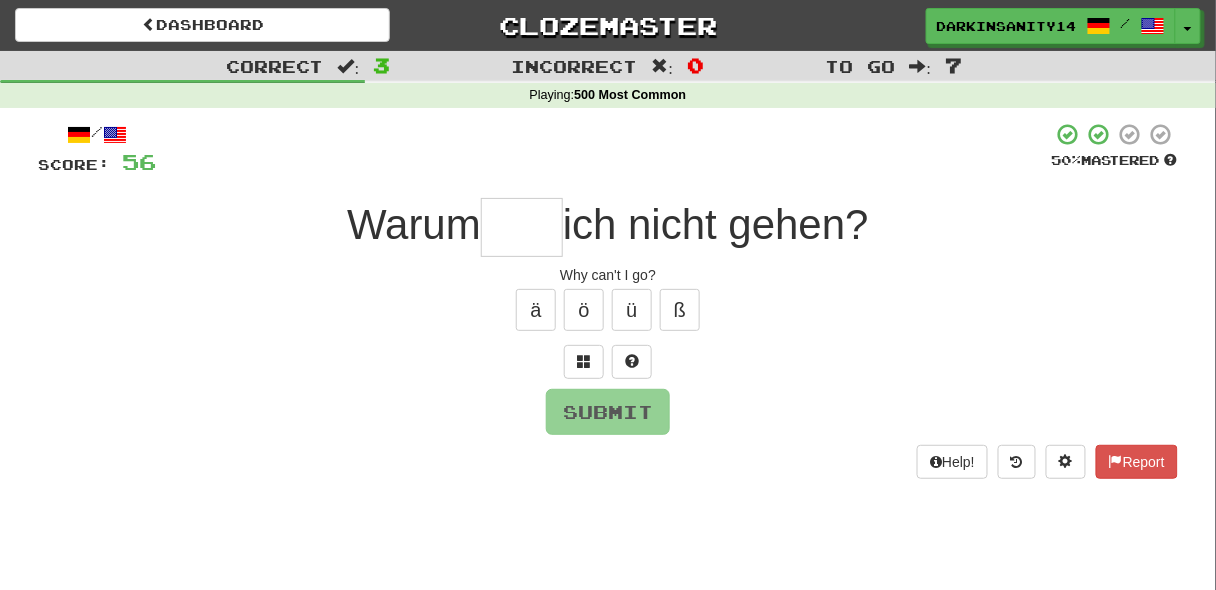 type on "*" 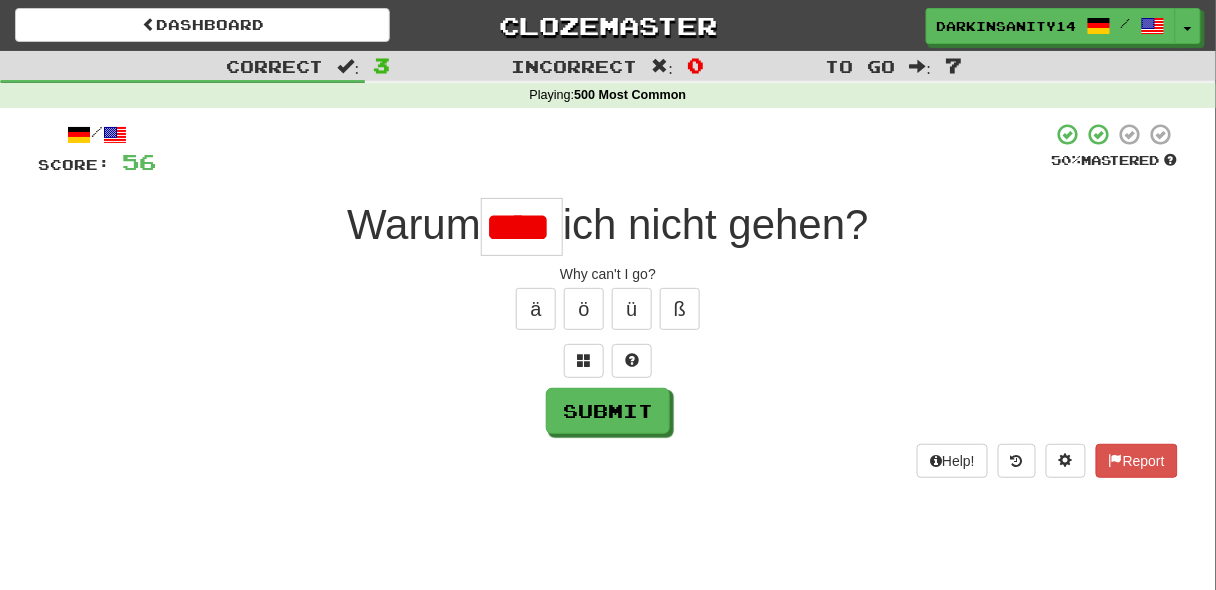 scroll, scrollTop: 0, scrollLeft: 0, axis: both 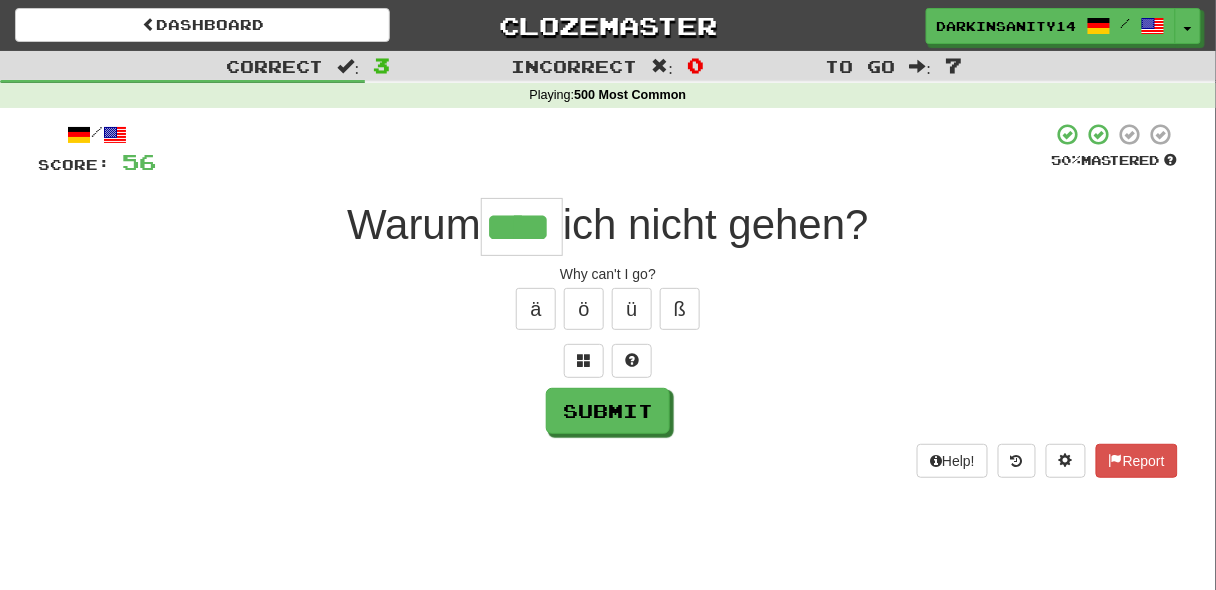 type on "****" 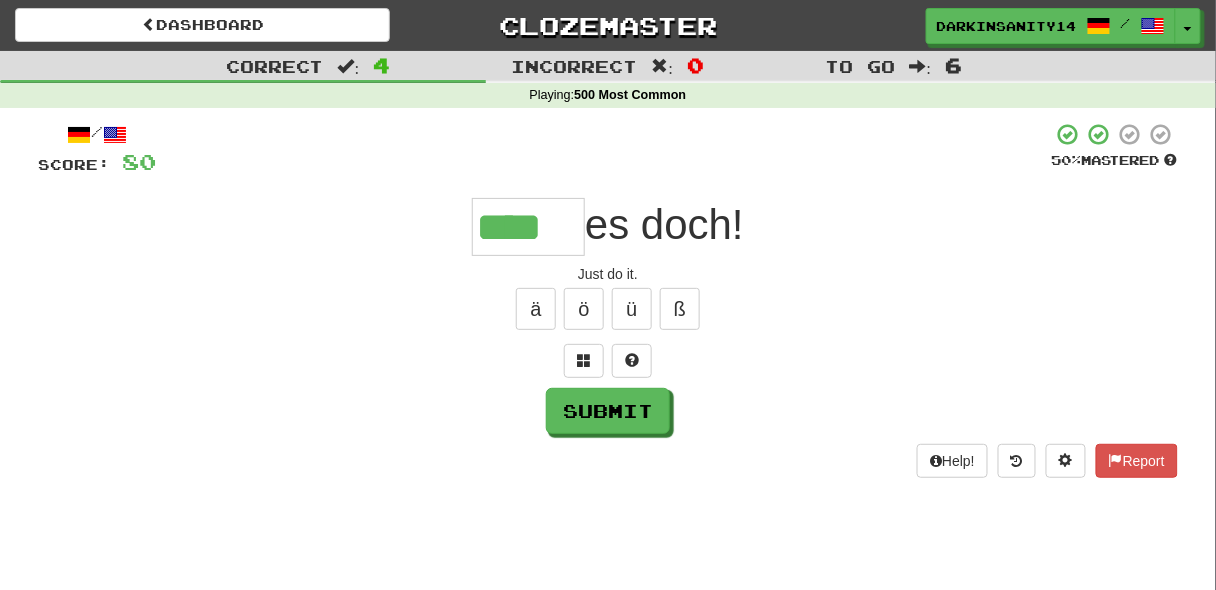 type on "****" 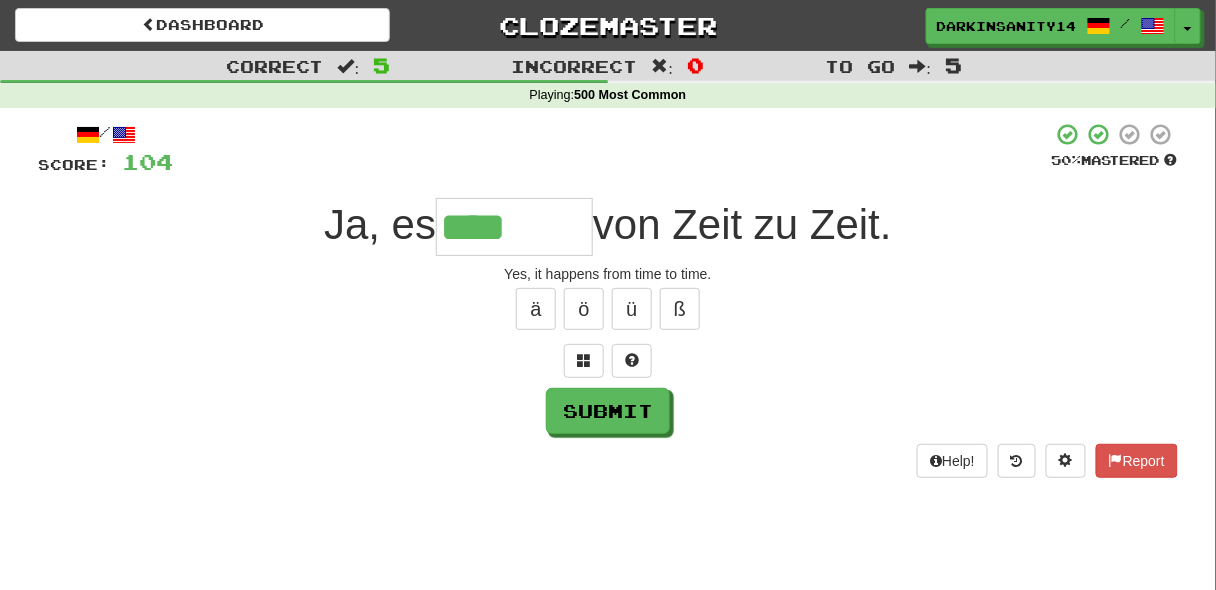 paste on "*" 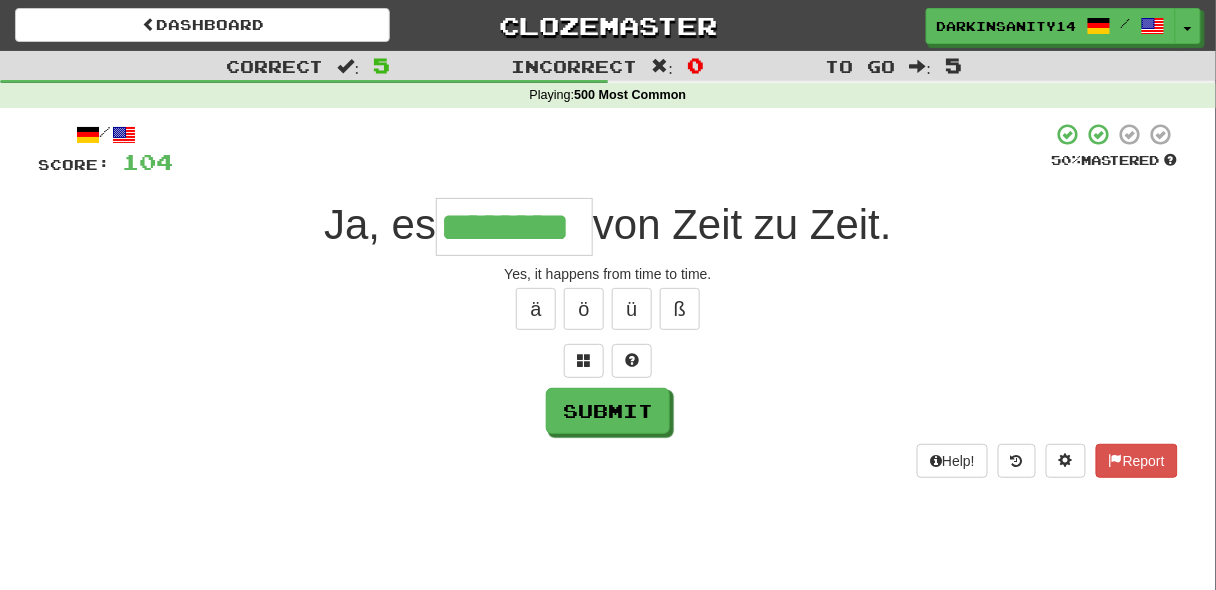 type on "********" 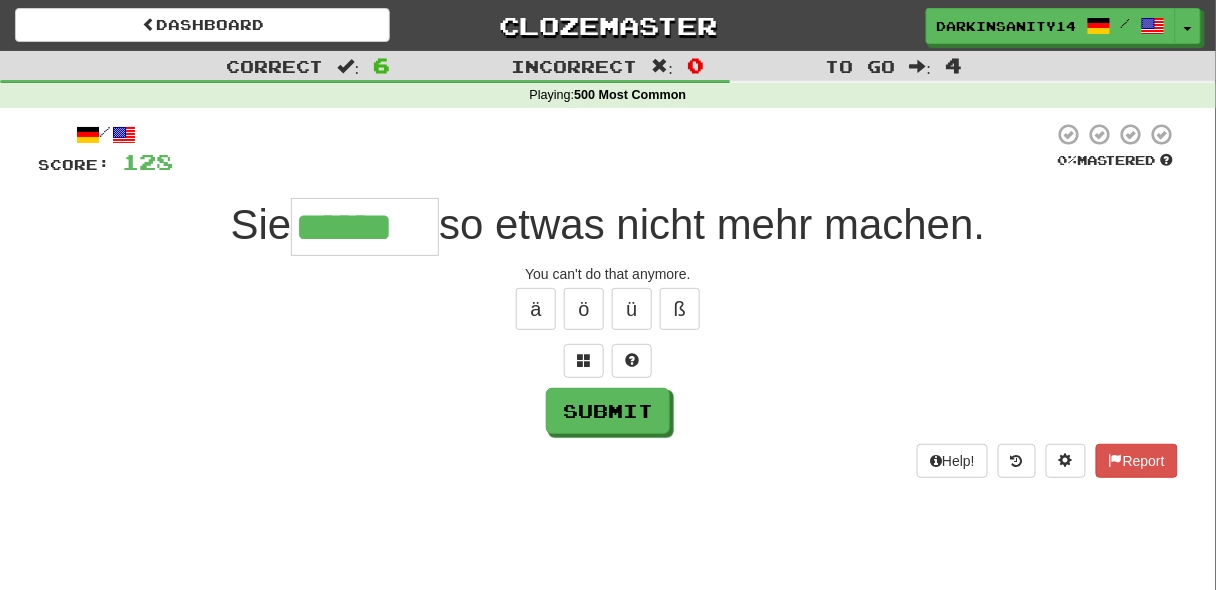 type on "******" 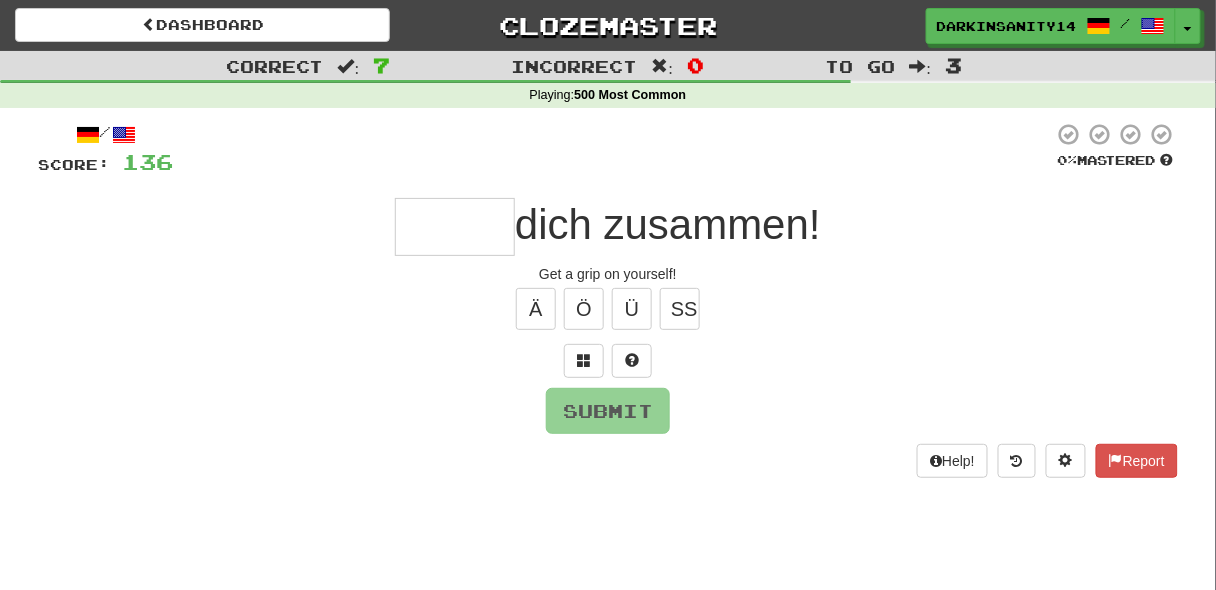 type on "*" 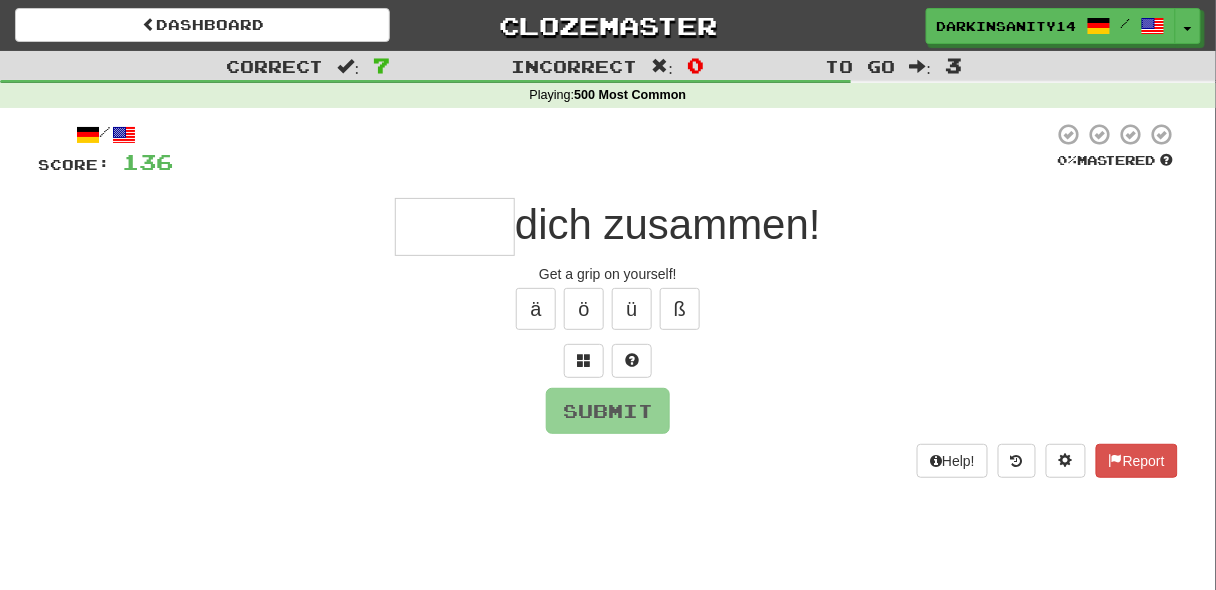 type on "*" 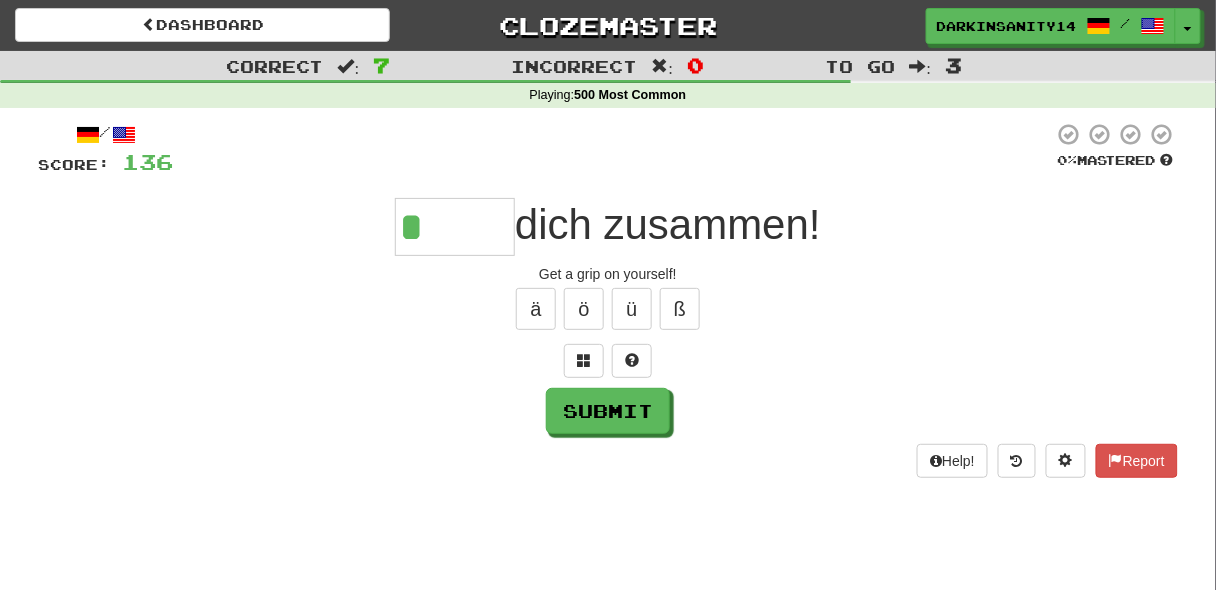 paste on "*" 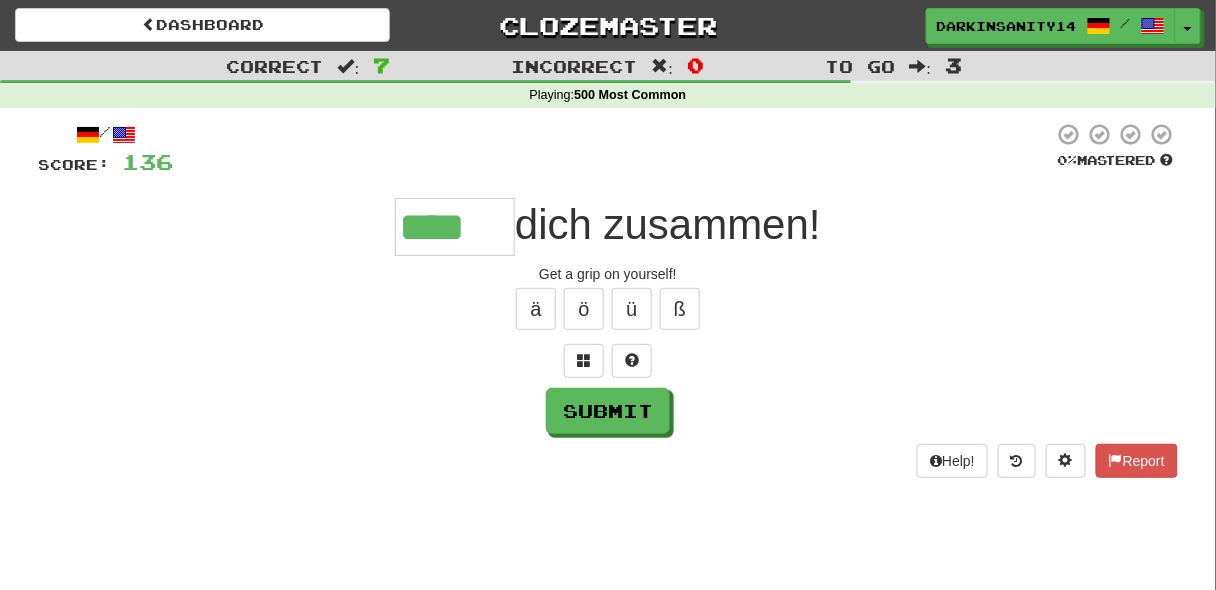 type on "****" 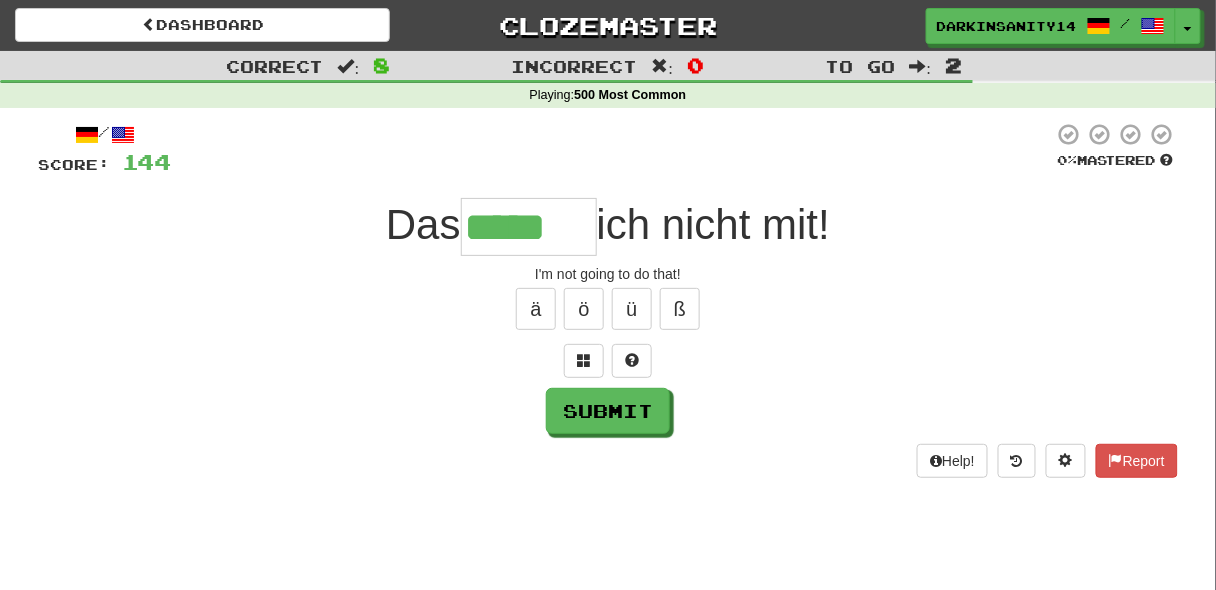 type on "*****" 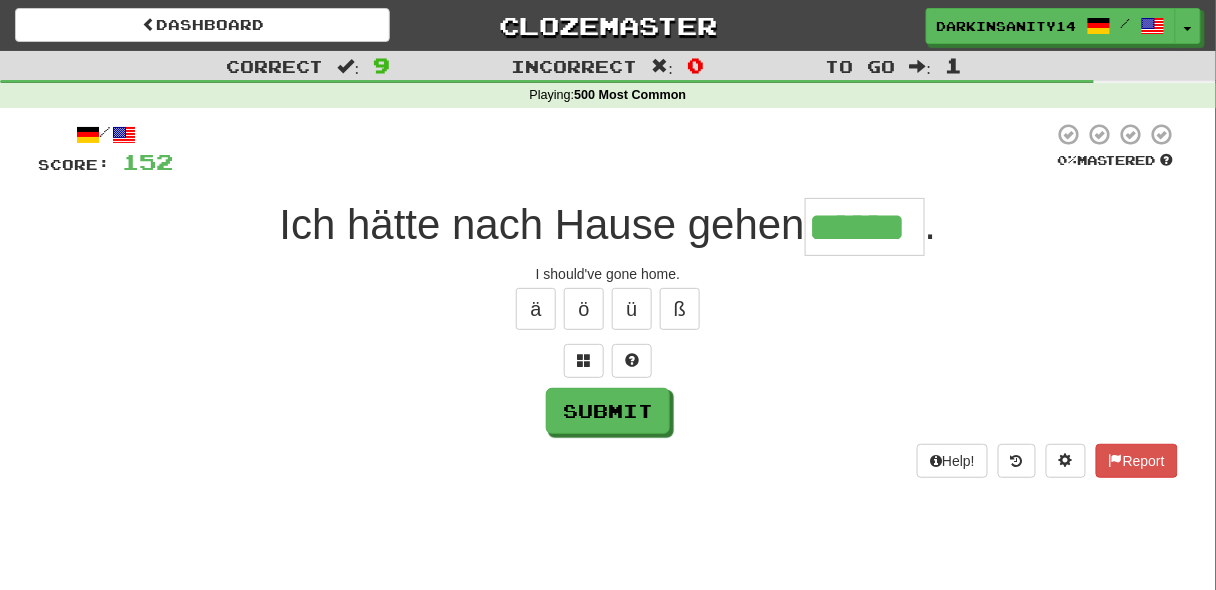 type on "******" 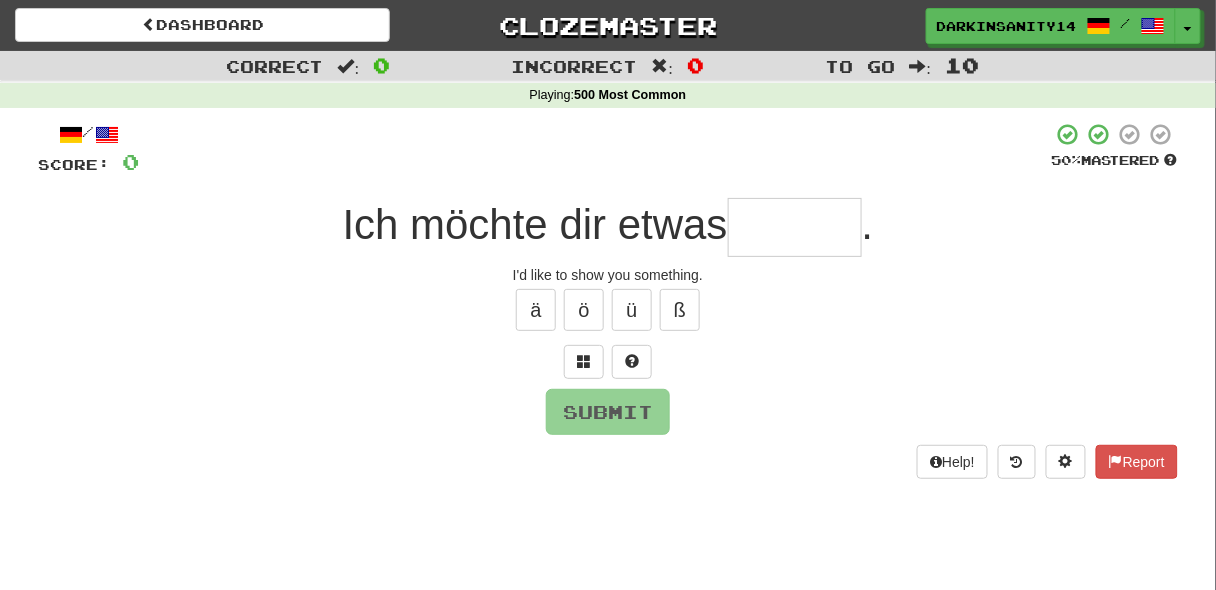 type on "*" 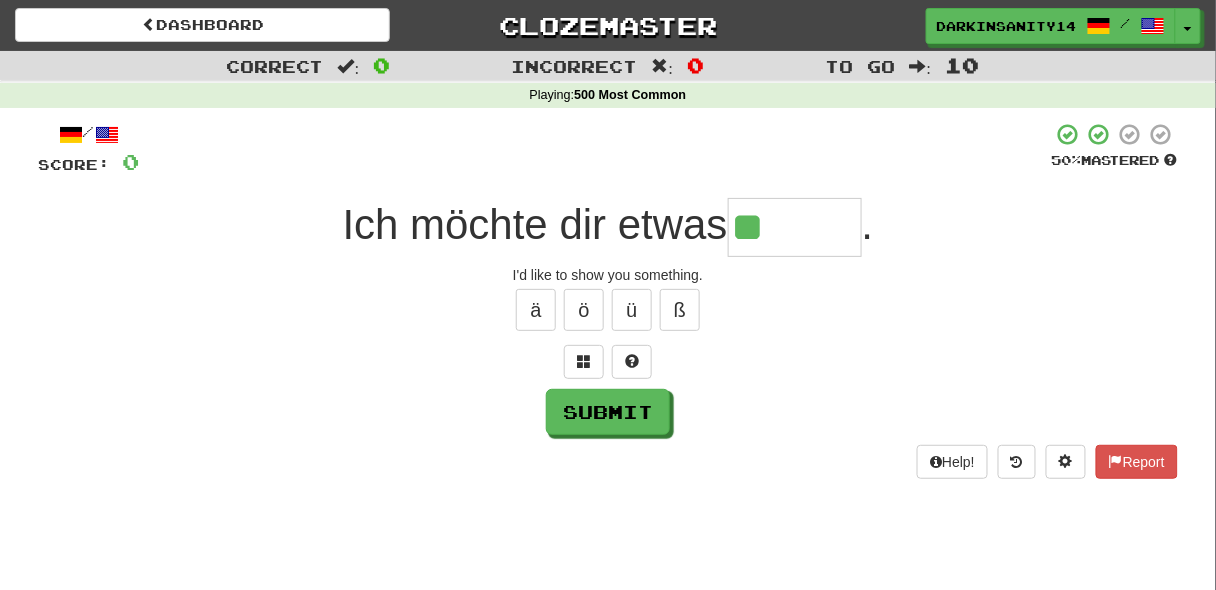 paste on "*" 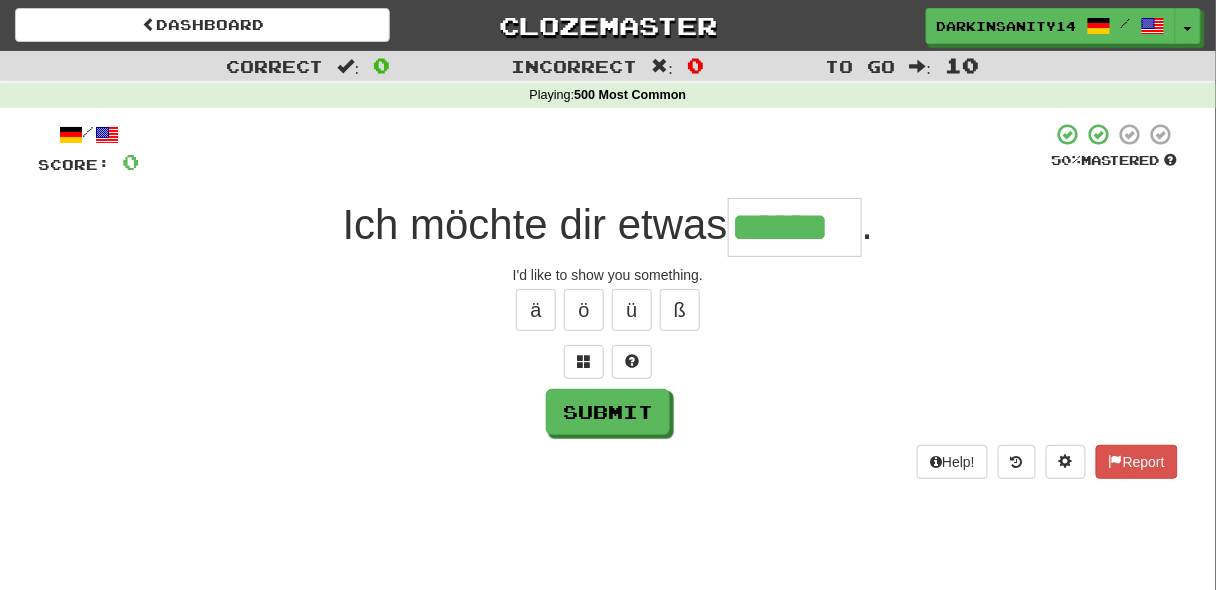 type on "******" 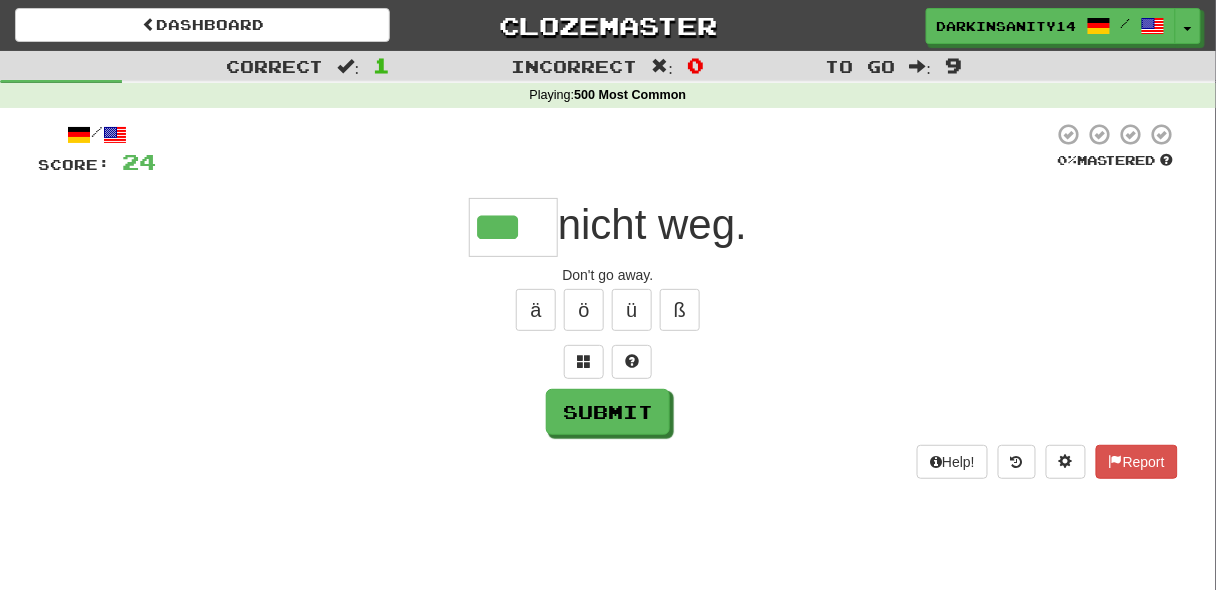 type on "***" 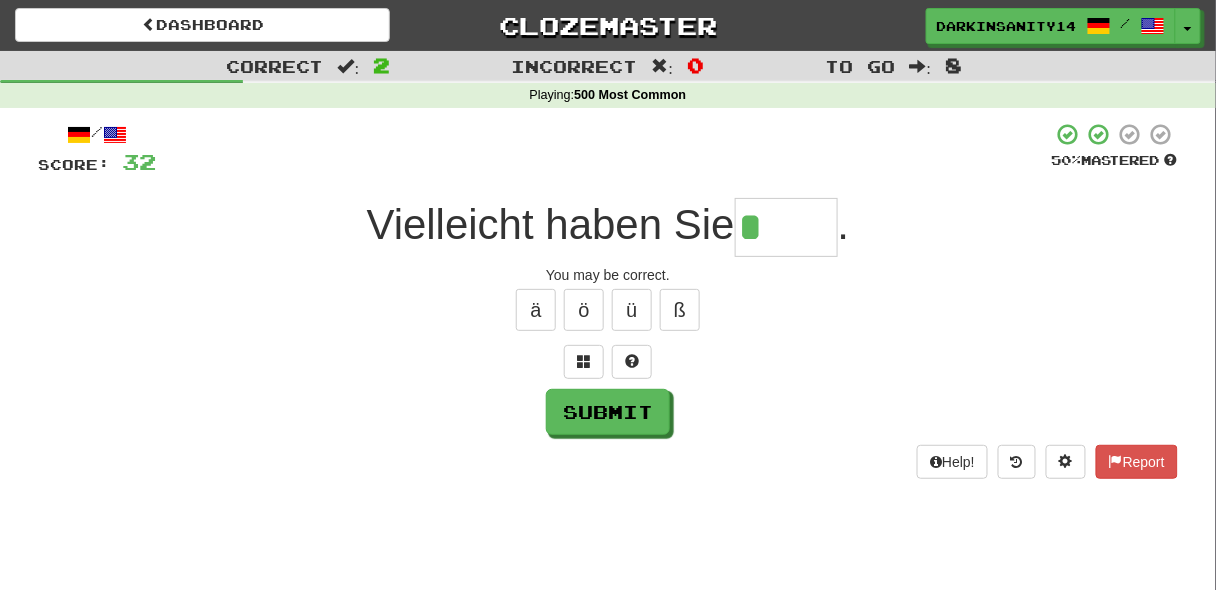 paste on "*" 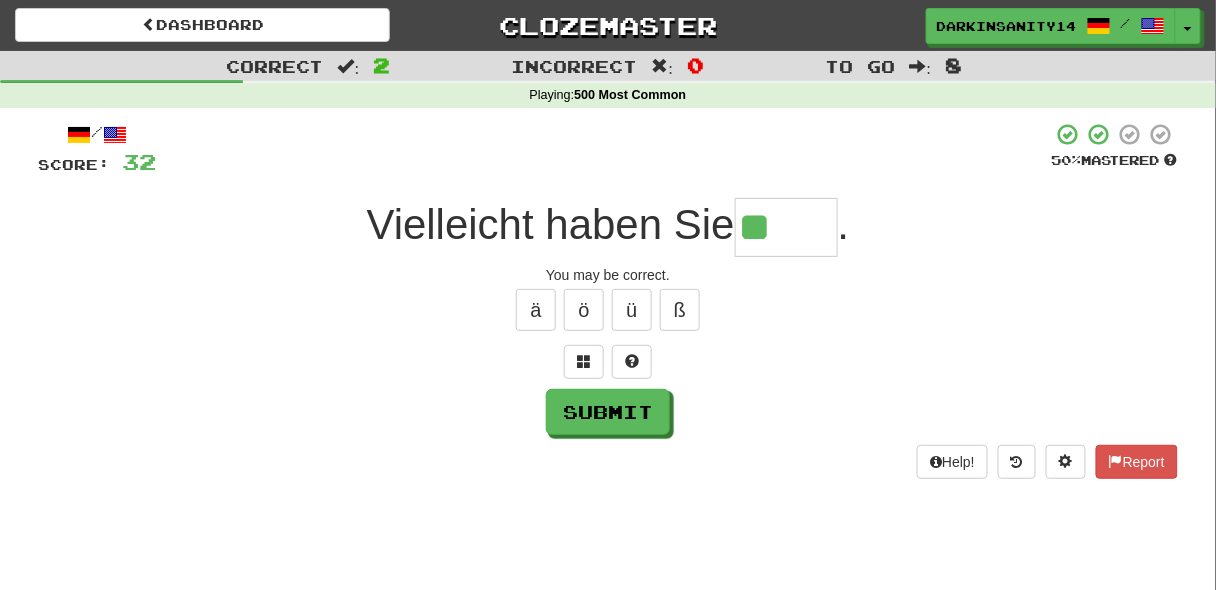 type on "*" 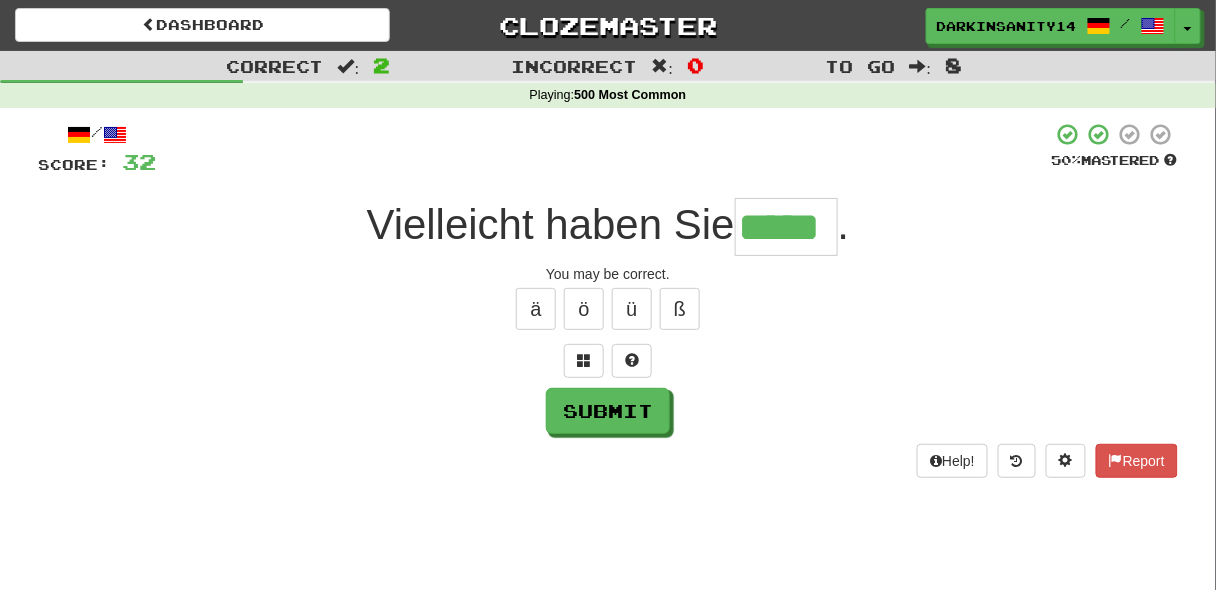 scroll, scrollTop: 0, scrollLeft: 0, axis: both 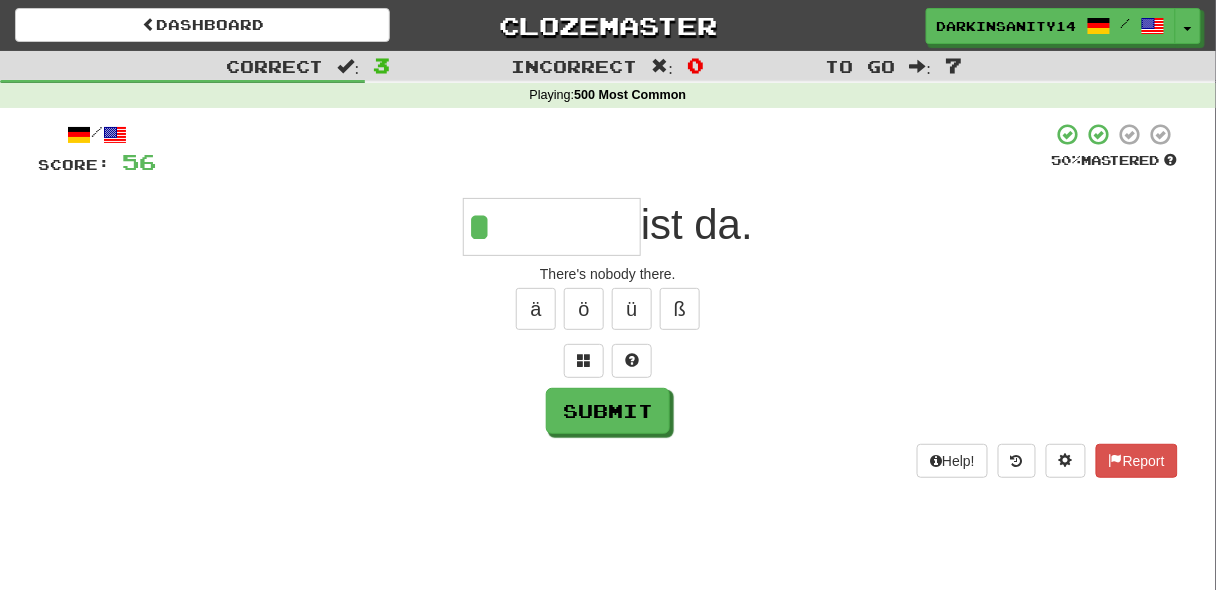paste on "*" 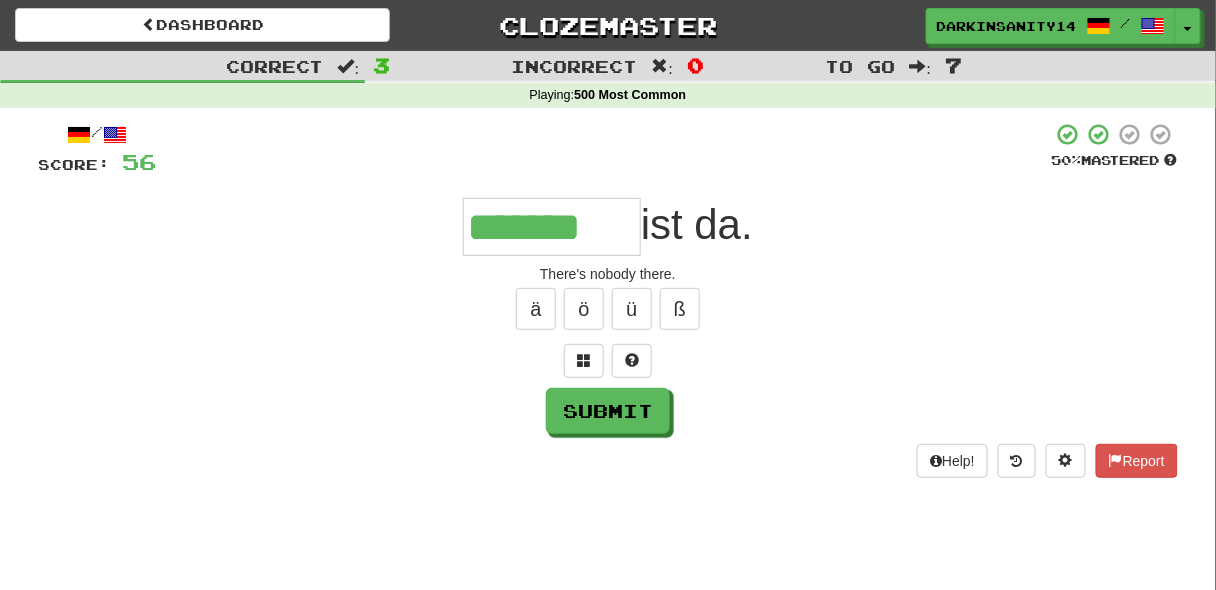 type on "*******" 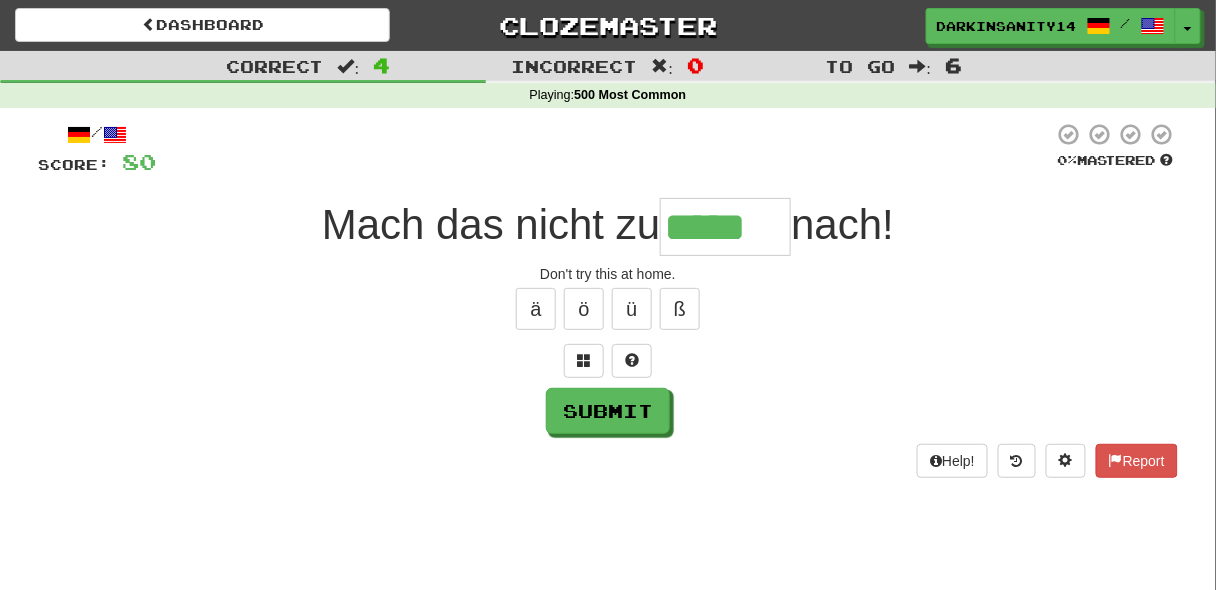 type on "*****" 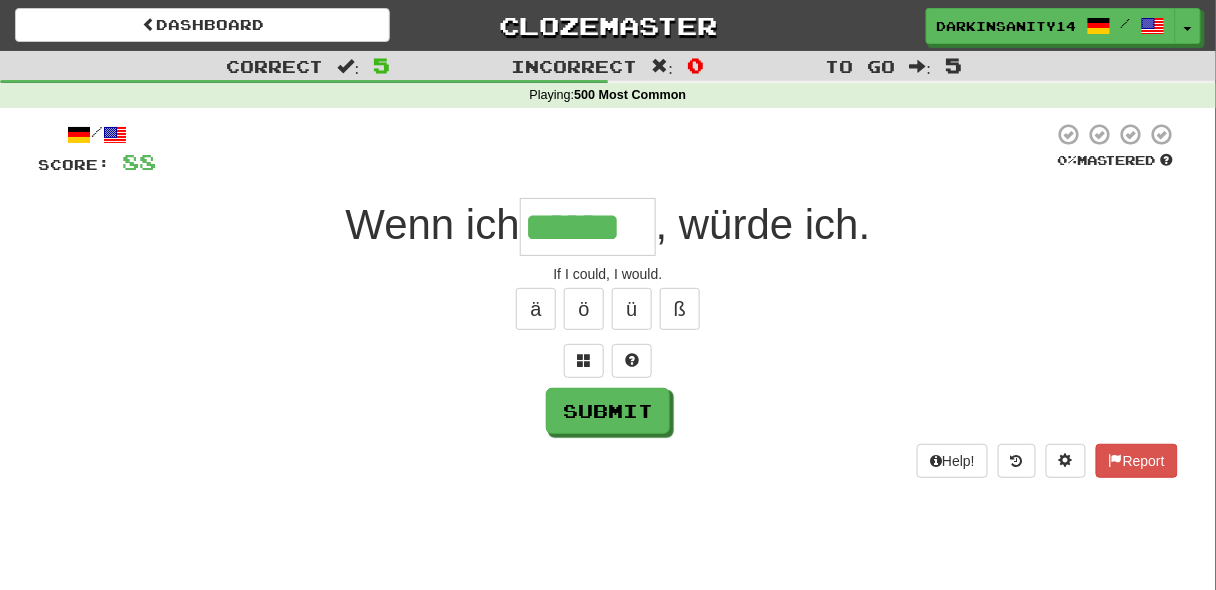 type on "******" 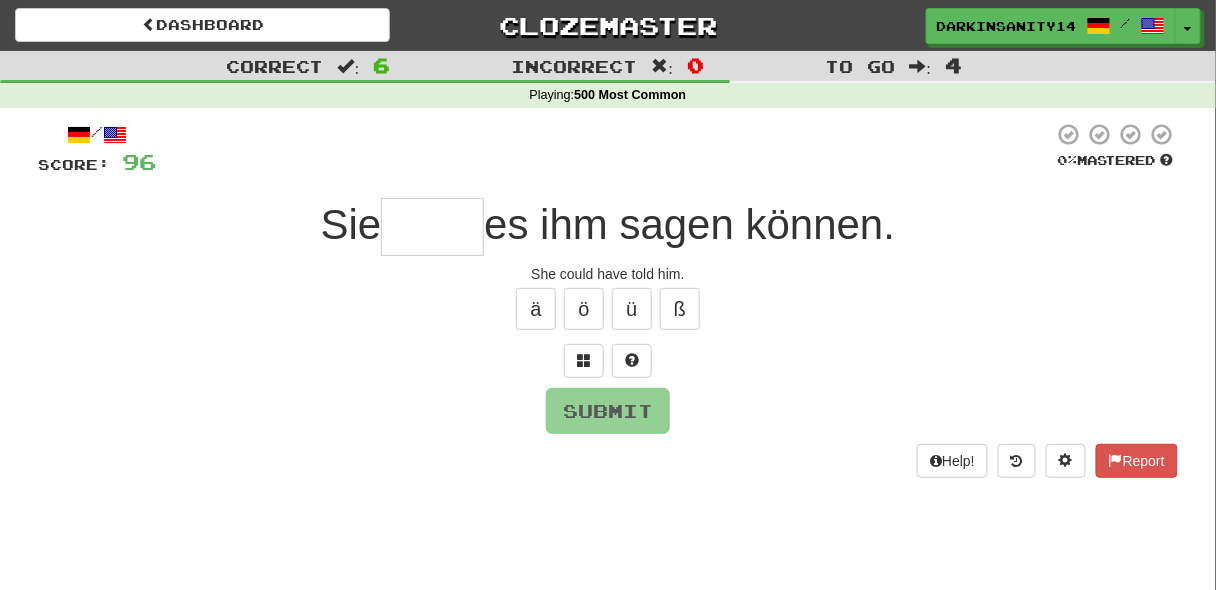 type on "*" 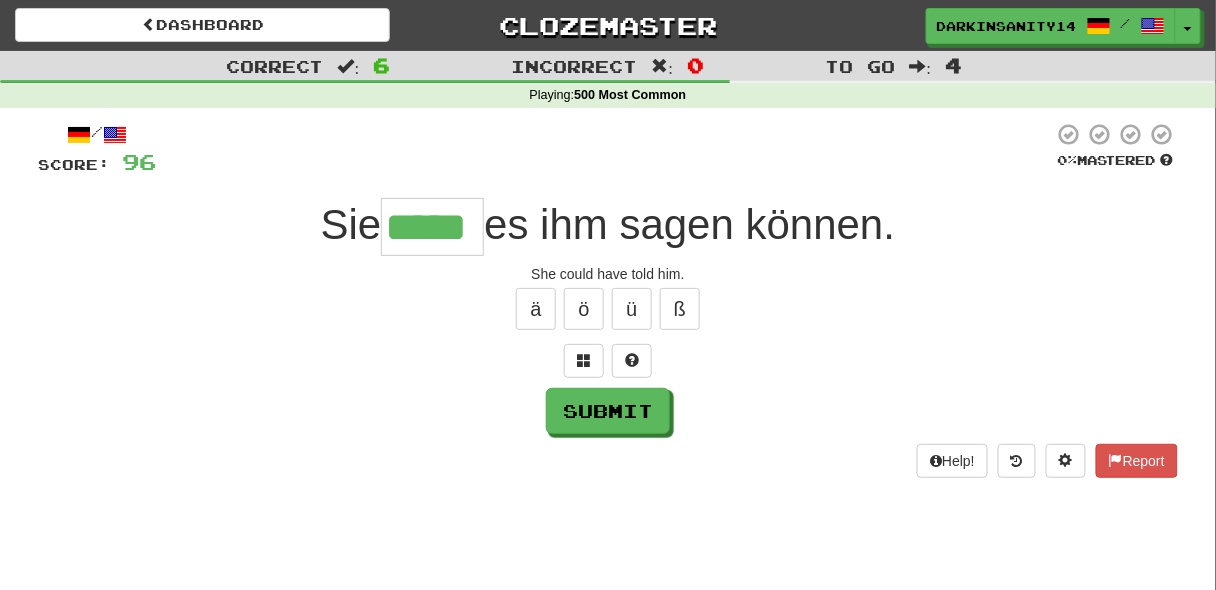 type on "*****" 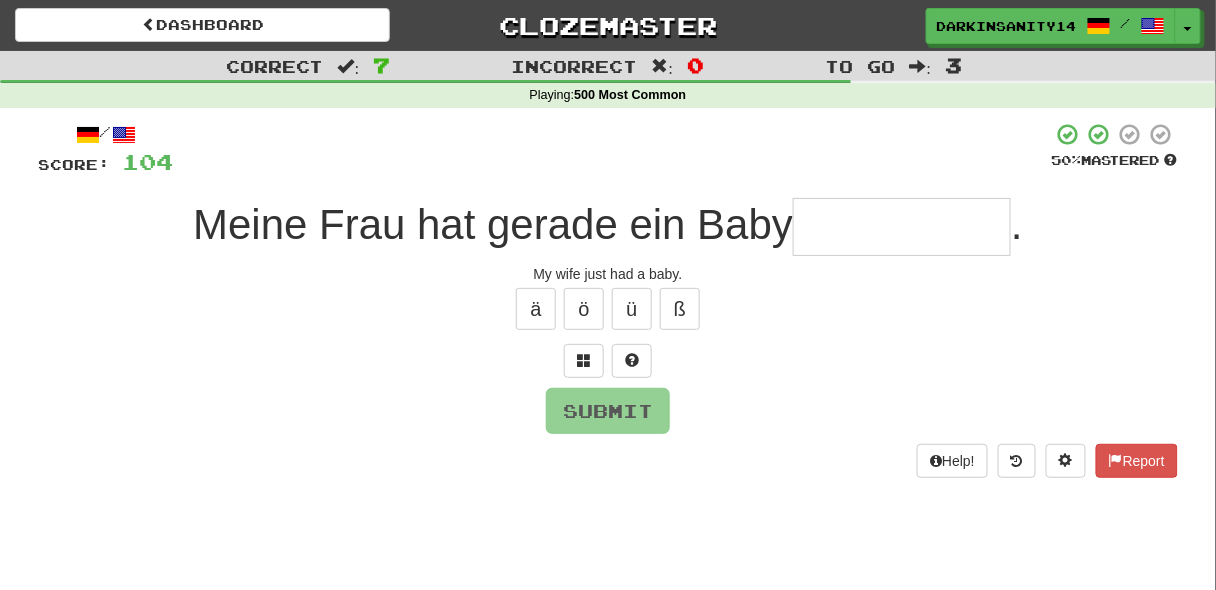 type on "*" 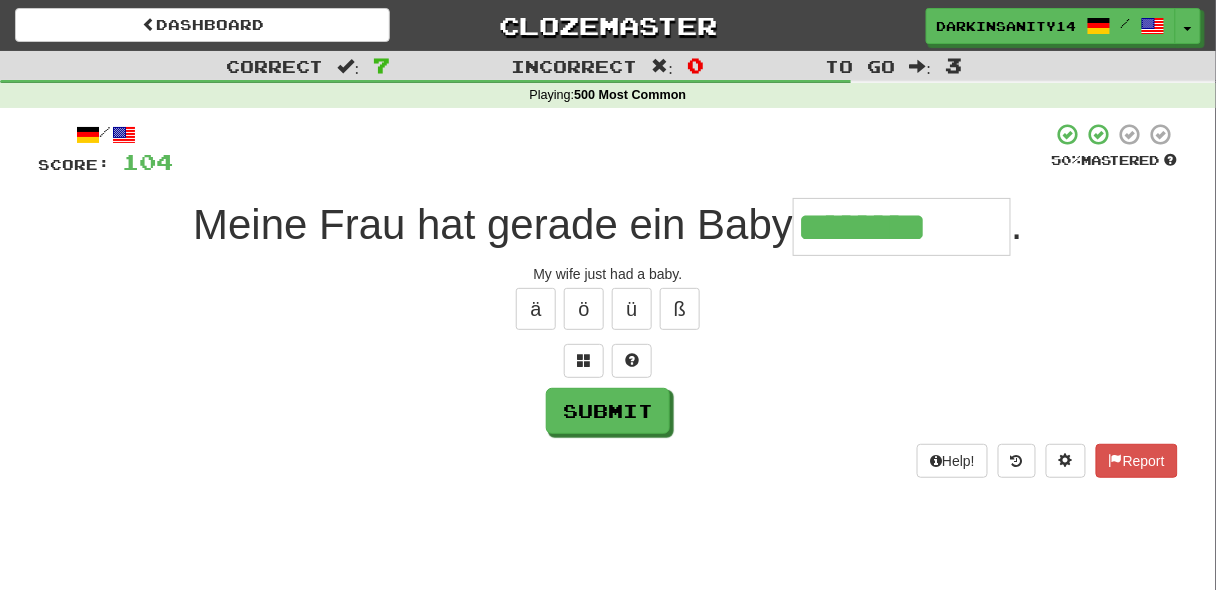type on "********" 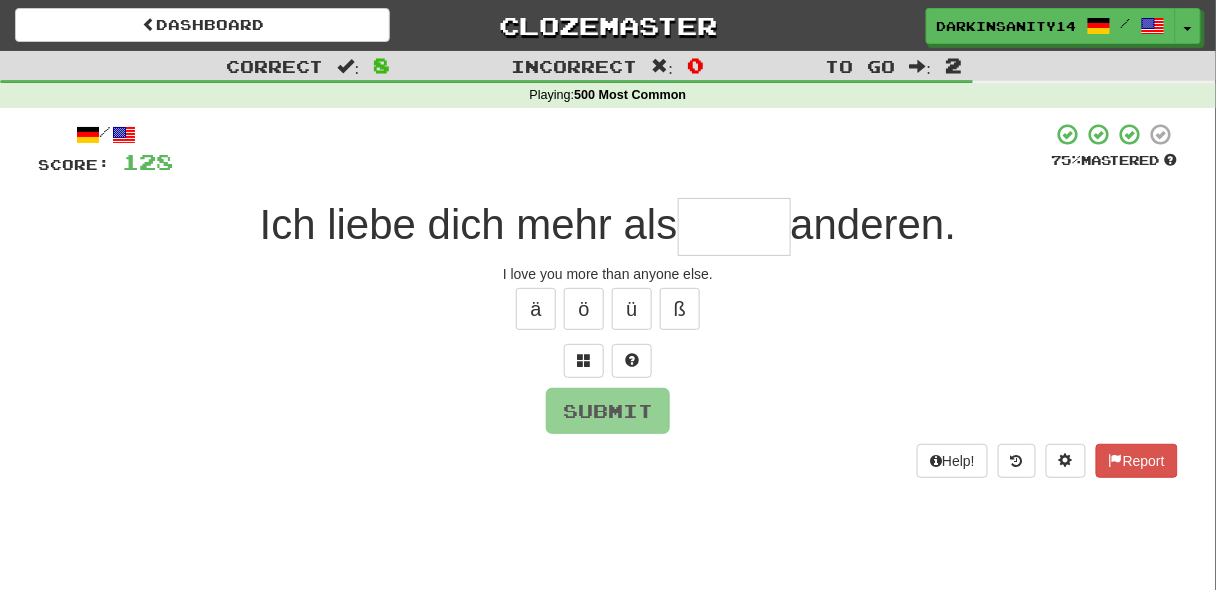 type on "*" 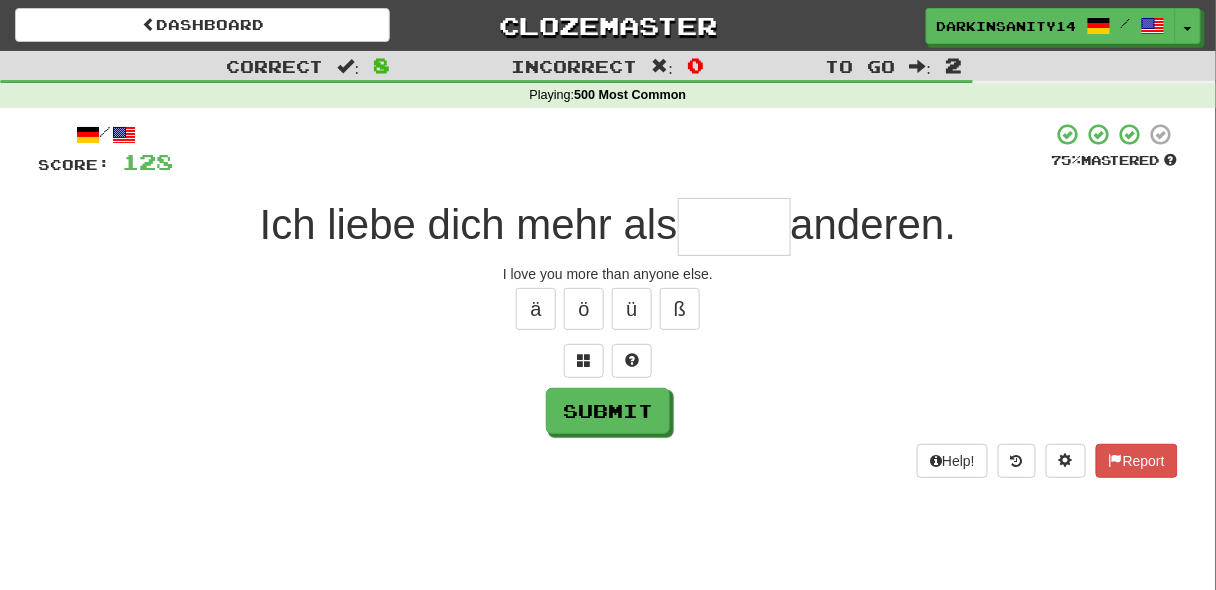 type on "*" 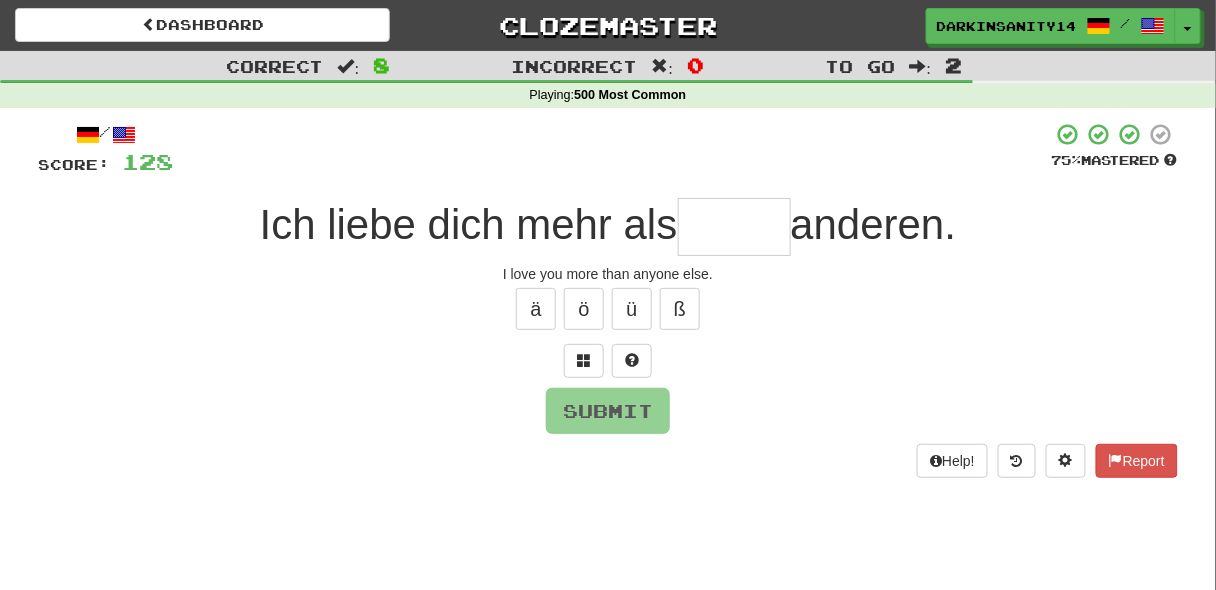 type on "*" 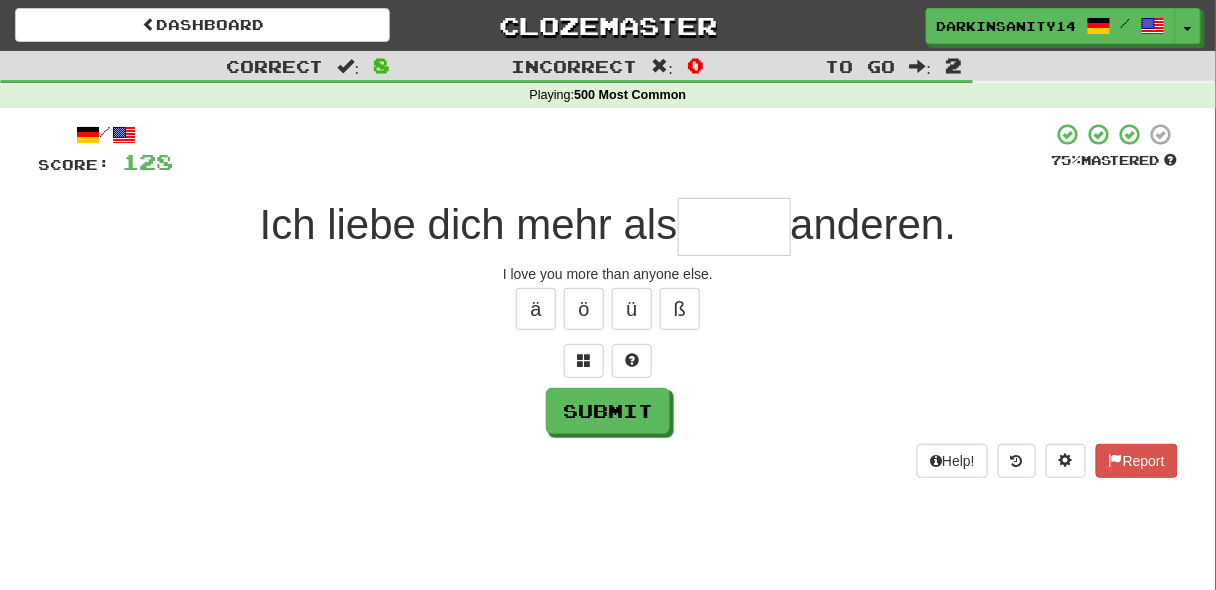 type on "*" 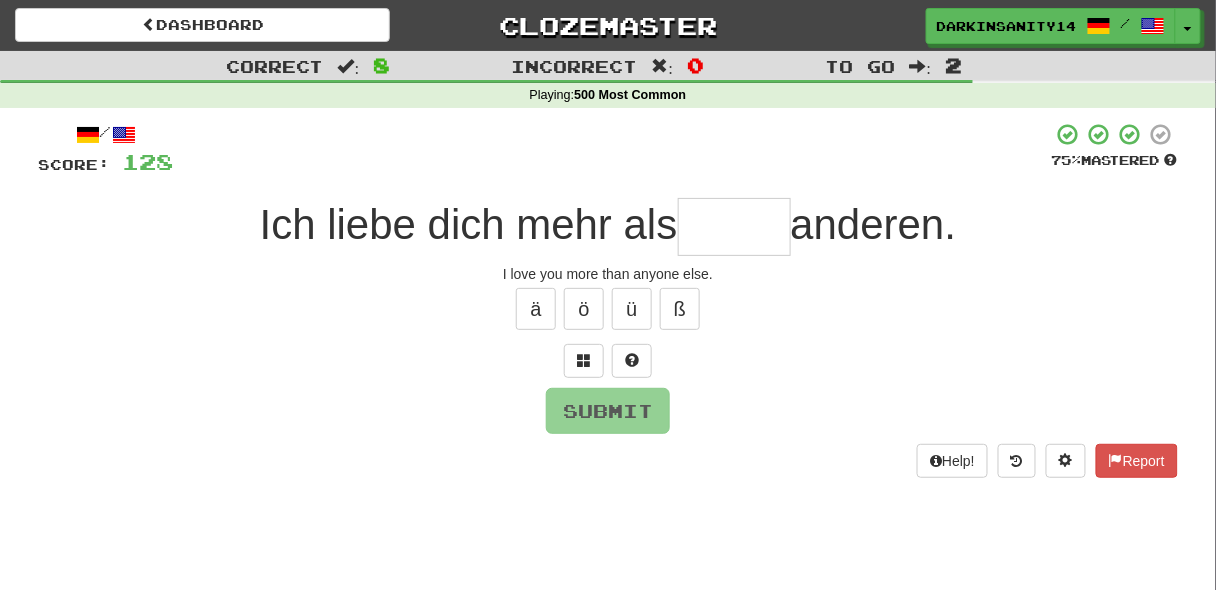 type on "*" 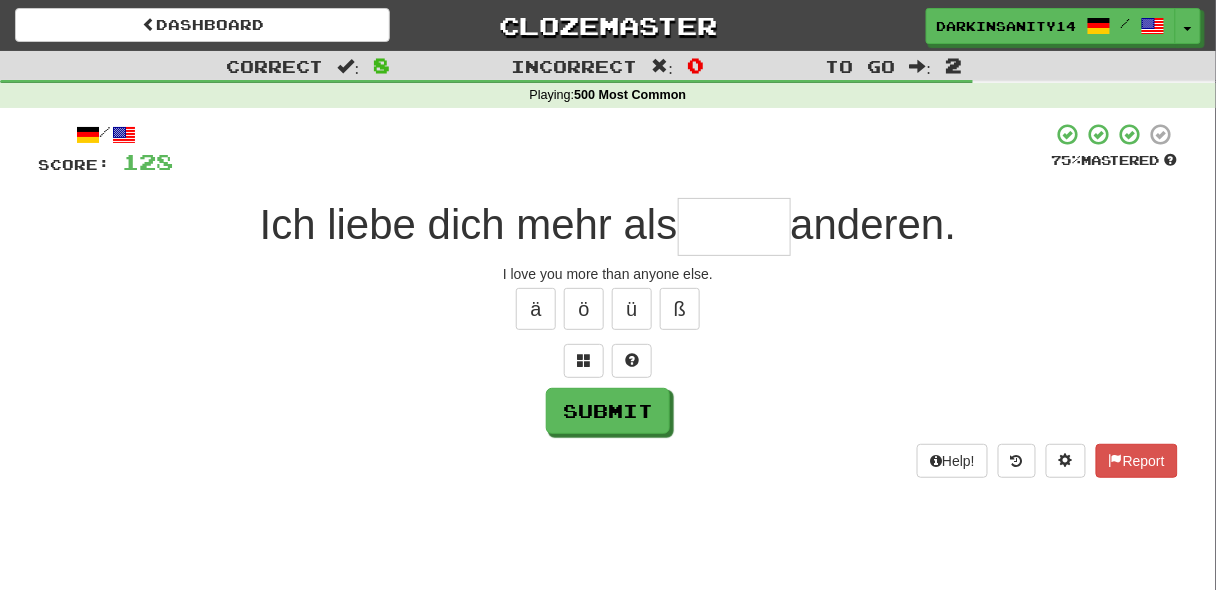 type on "*" 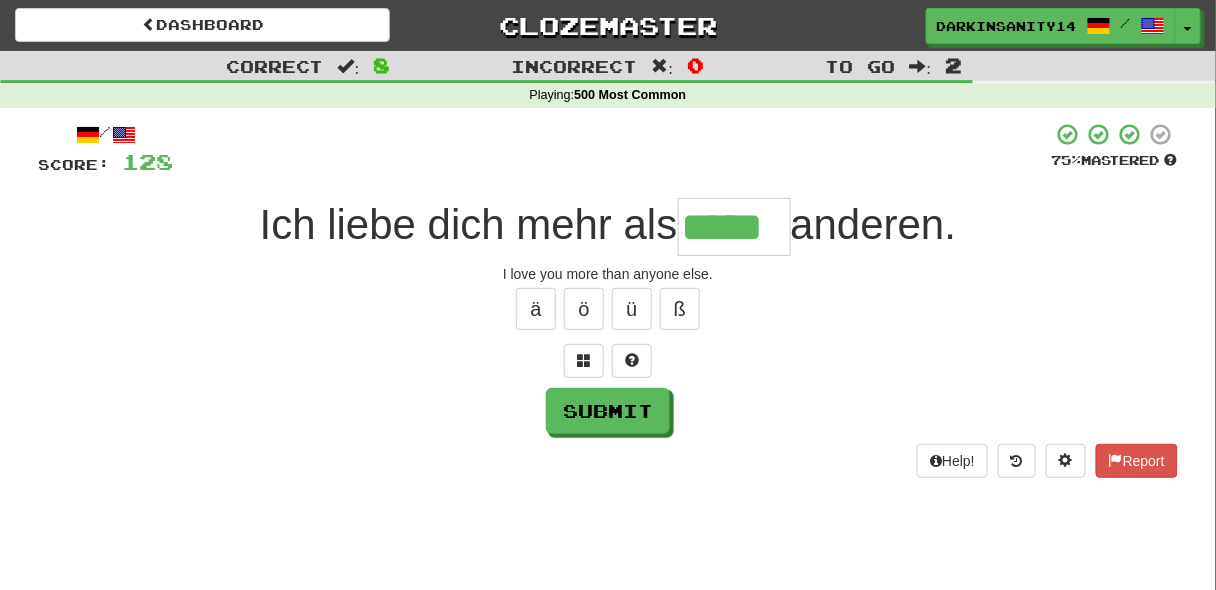 type on "*****" 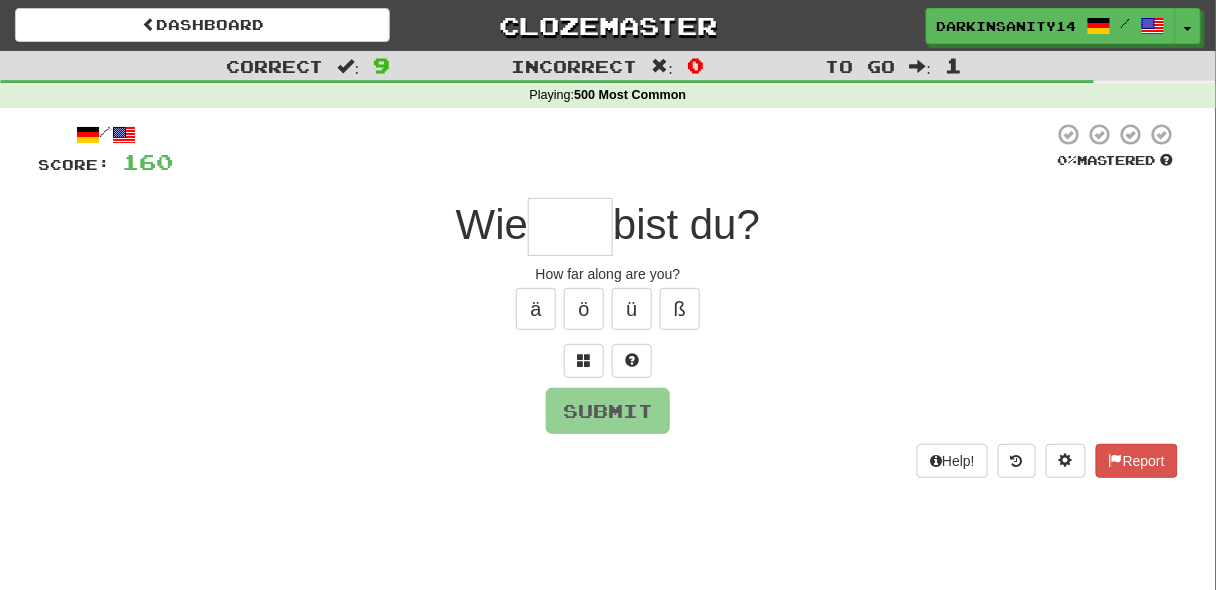 type on "*" 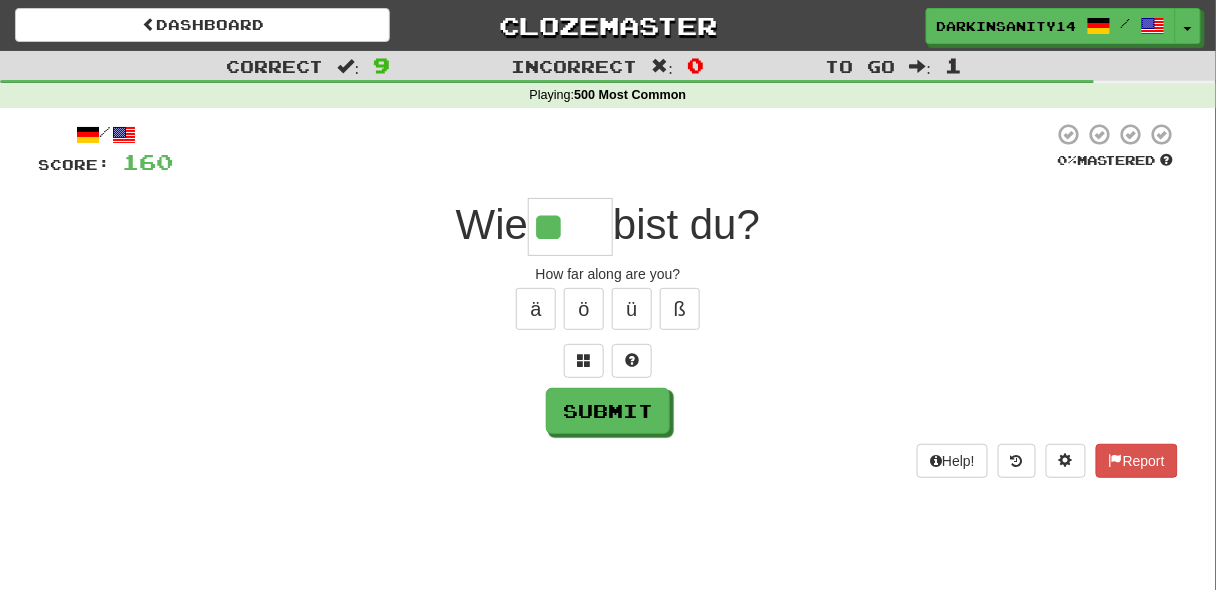 paste on "*" 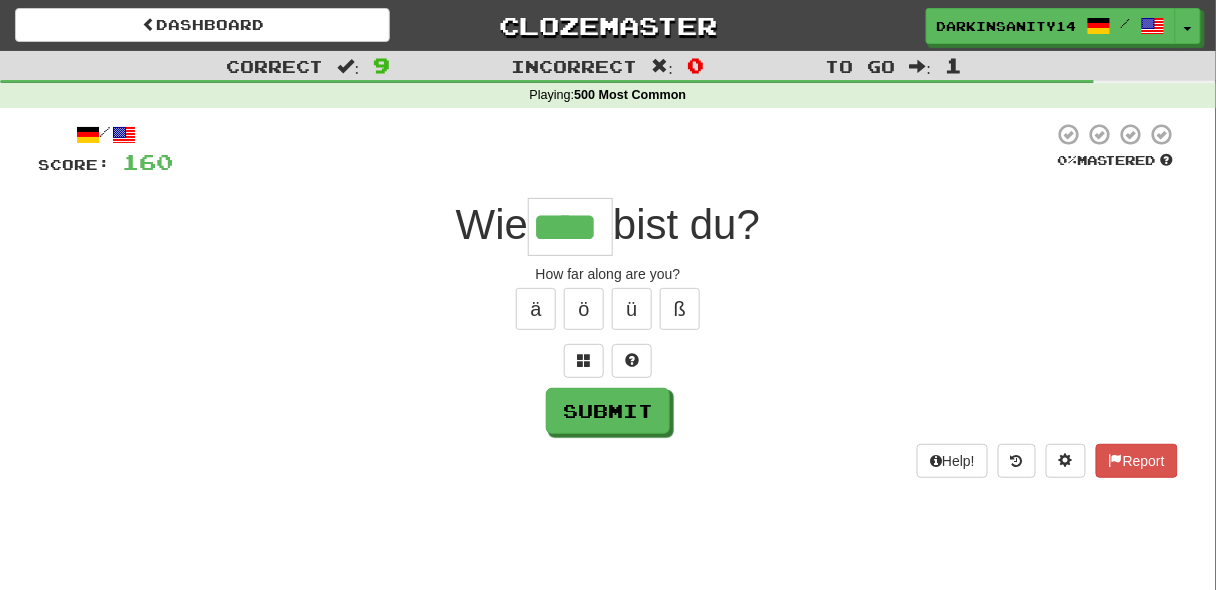 type on "****" 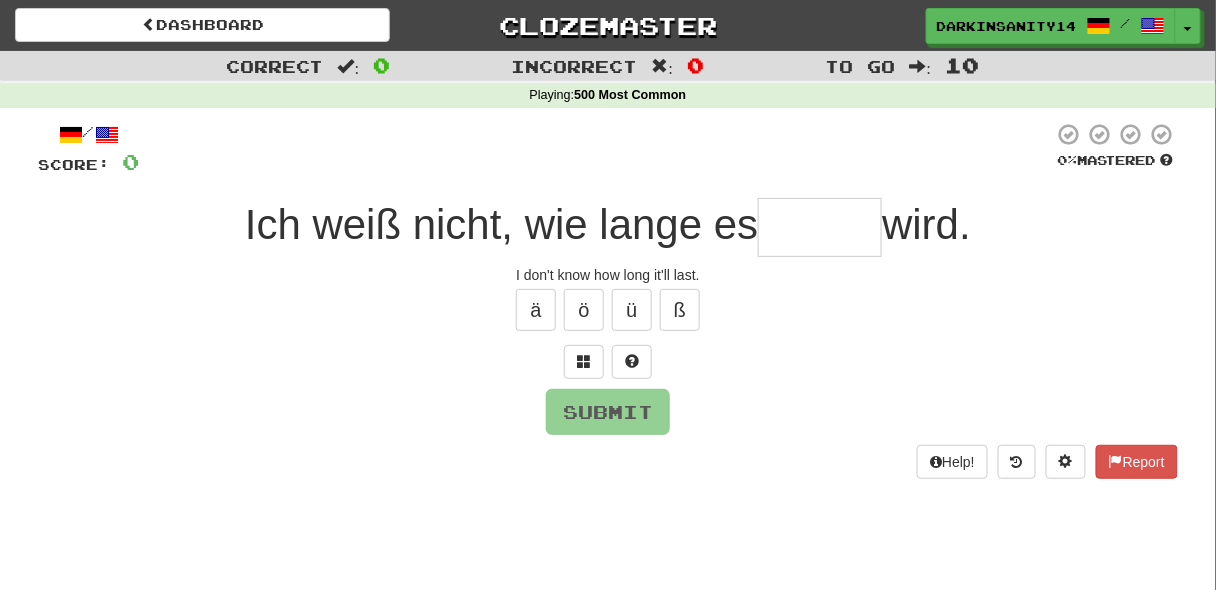 type on "*" 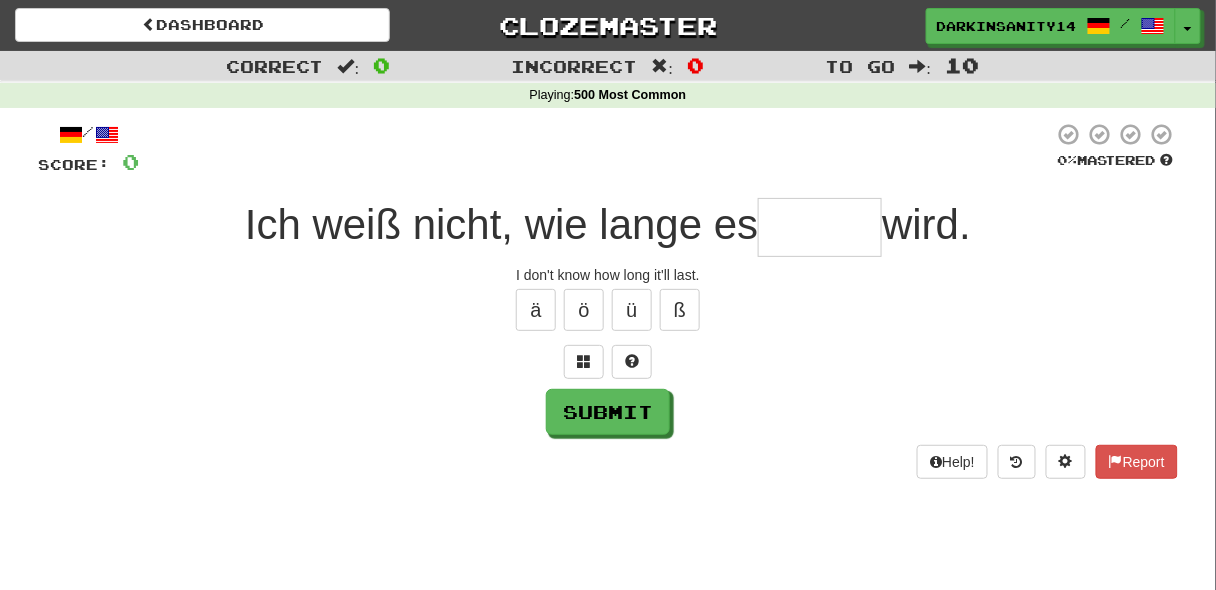 type on "*" 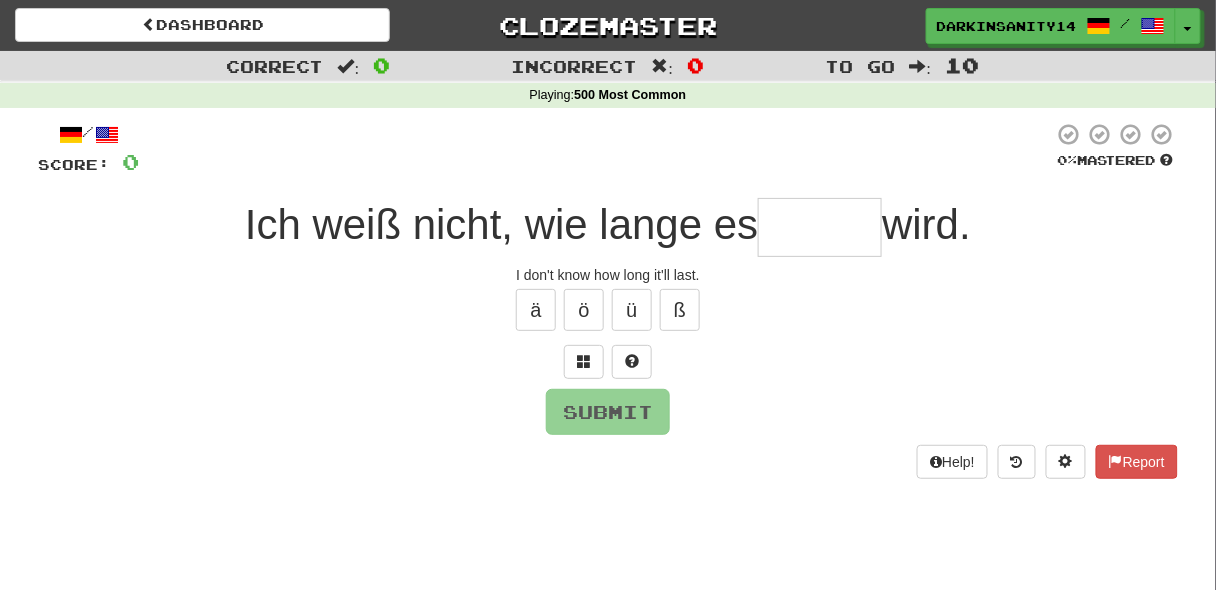 type on "*" 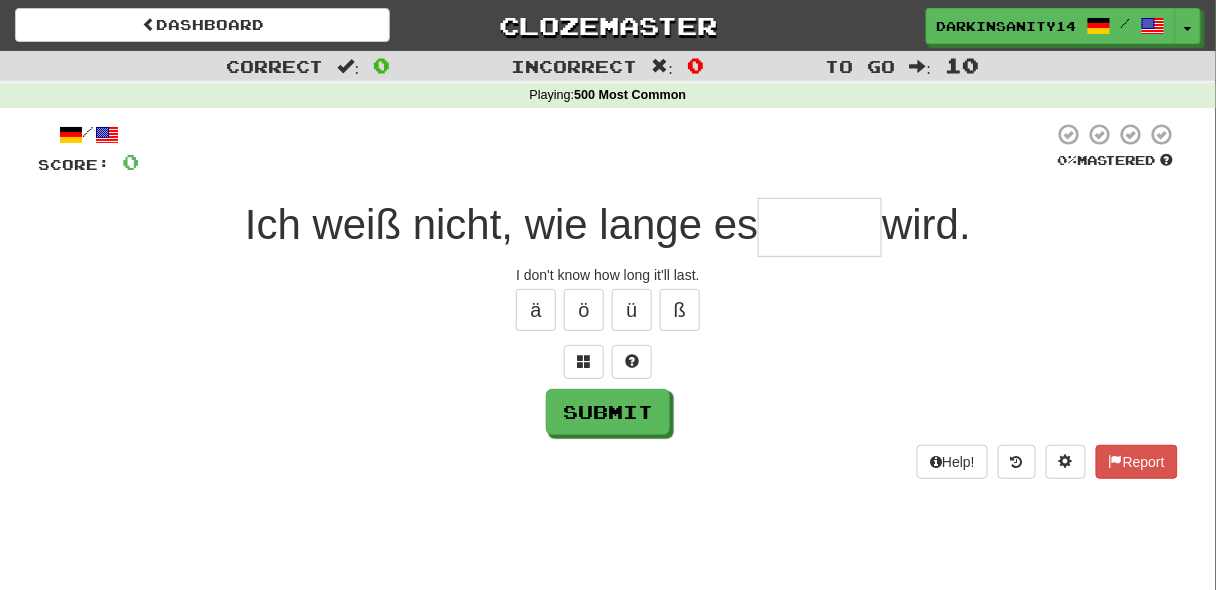 type on "*" 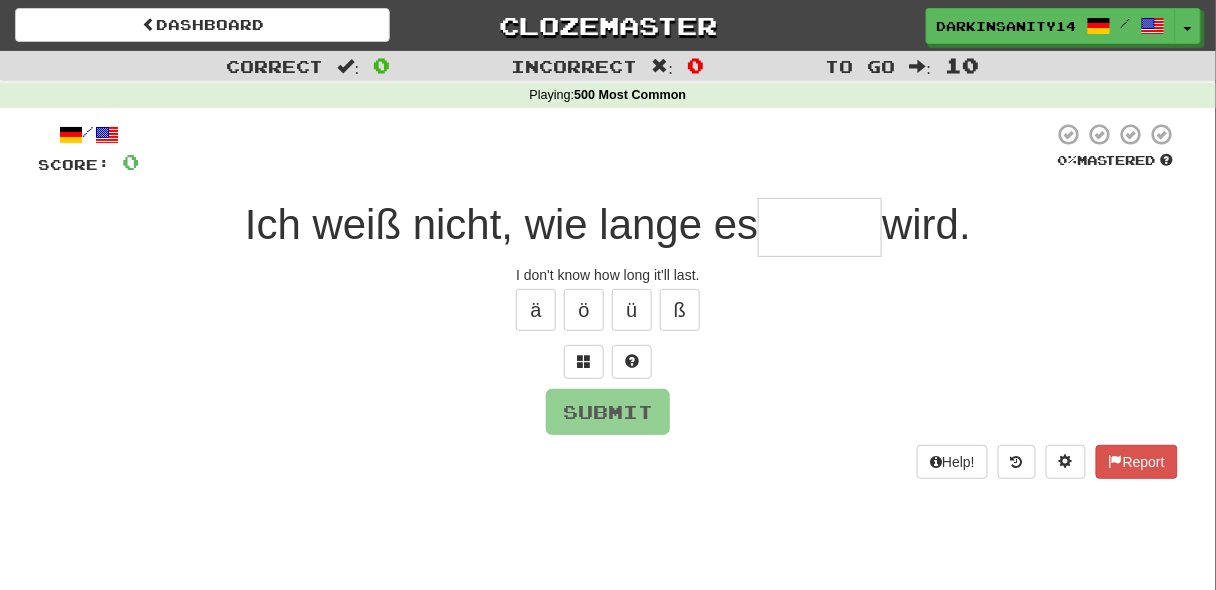 type on "*" 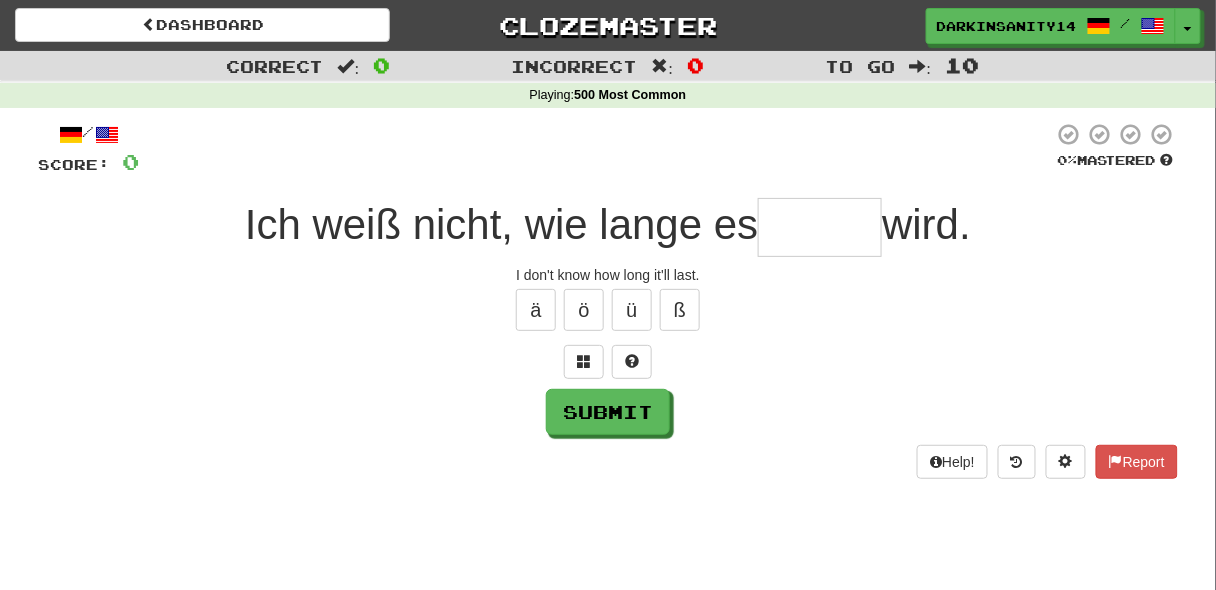 type on "*" 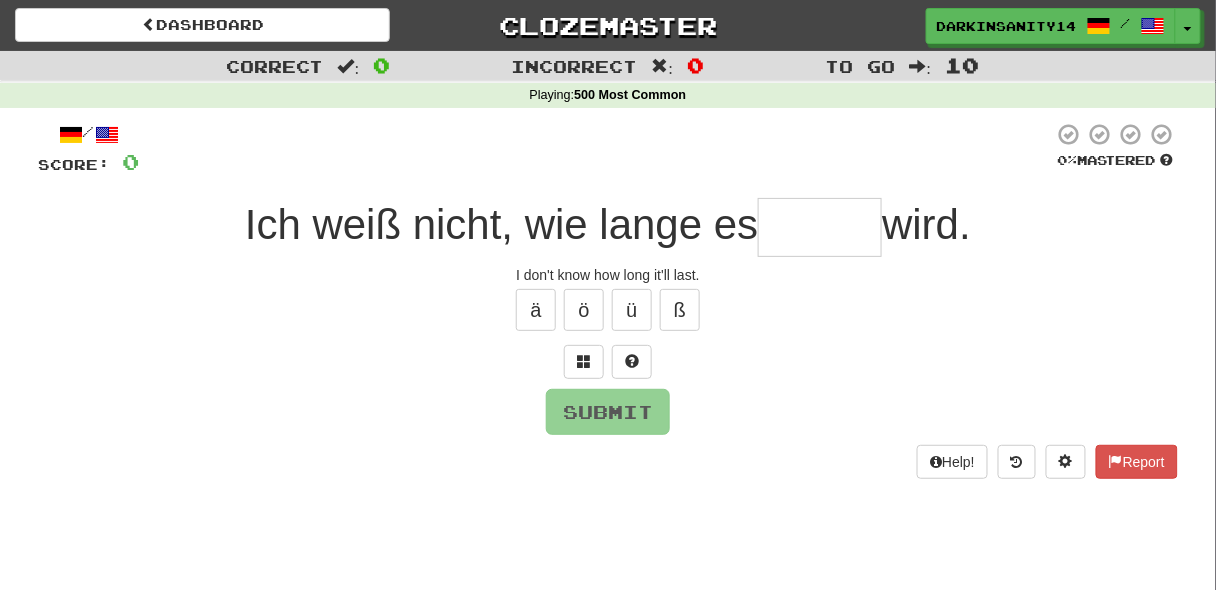 type on "*" 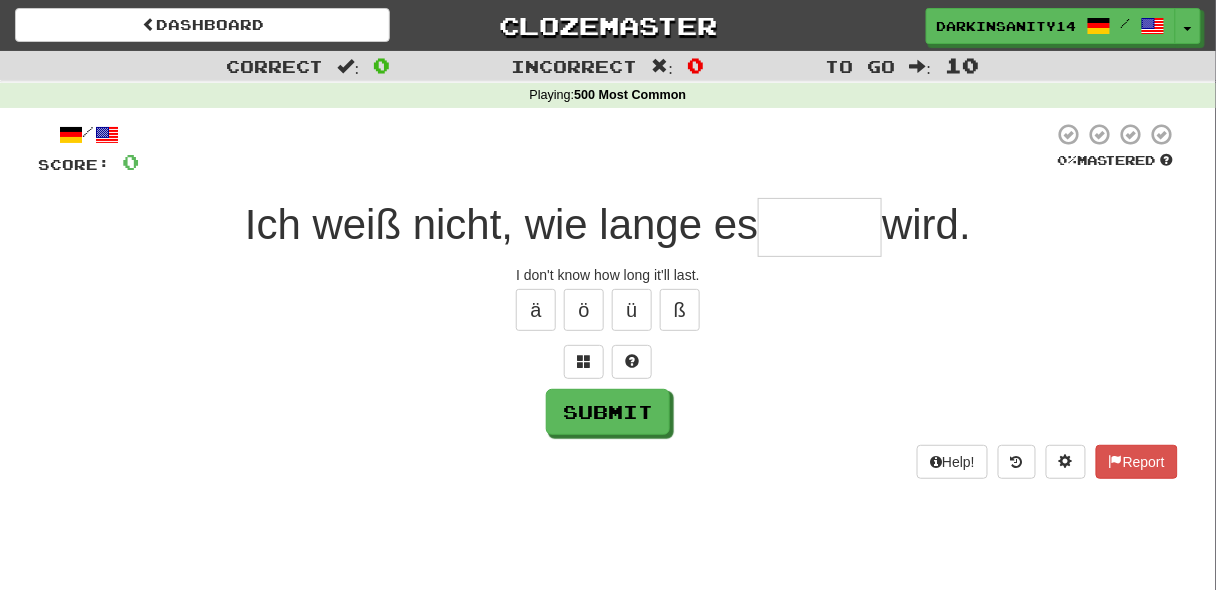 type on "*" 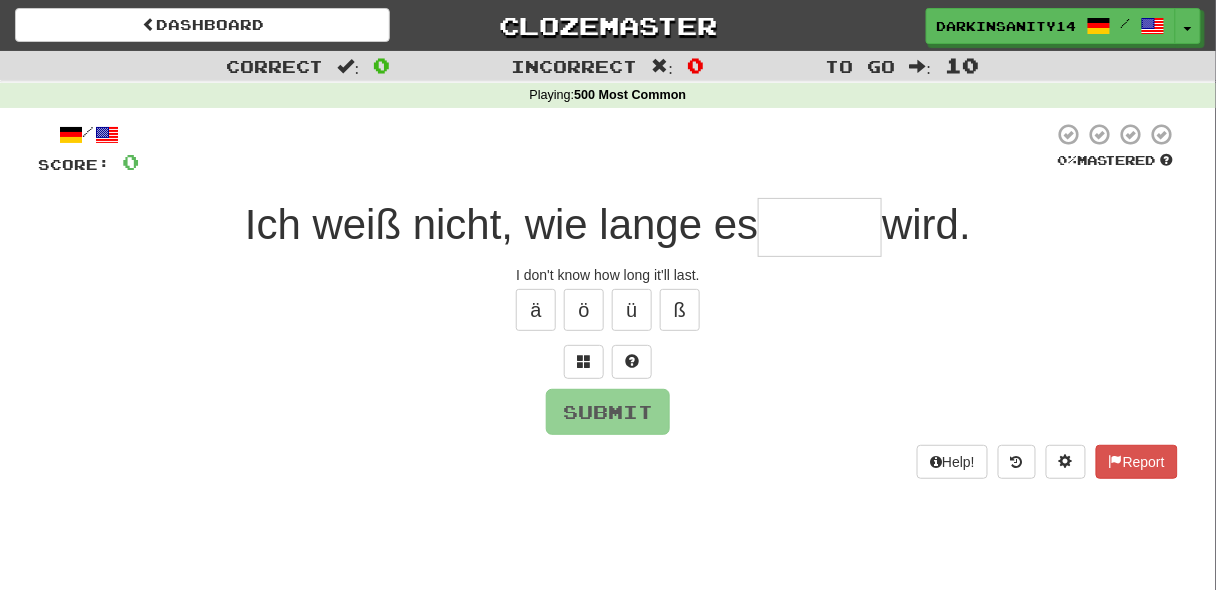 type on "*" 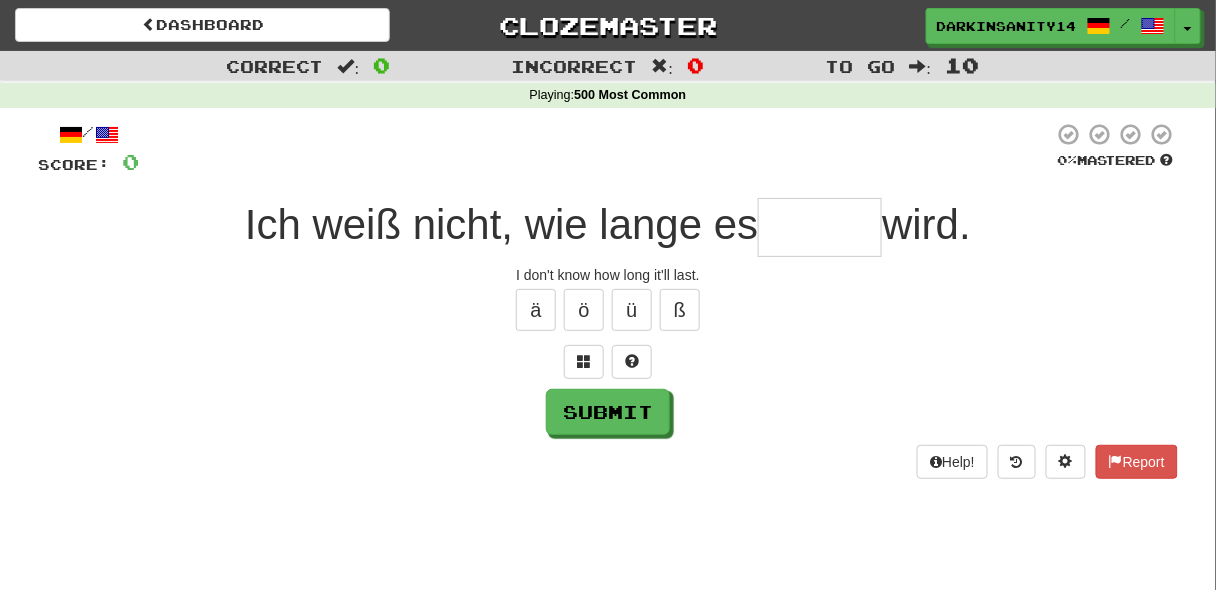 type on "*" 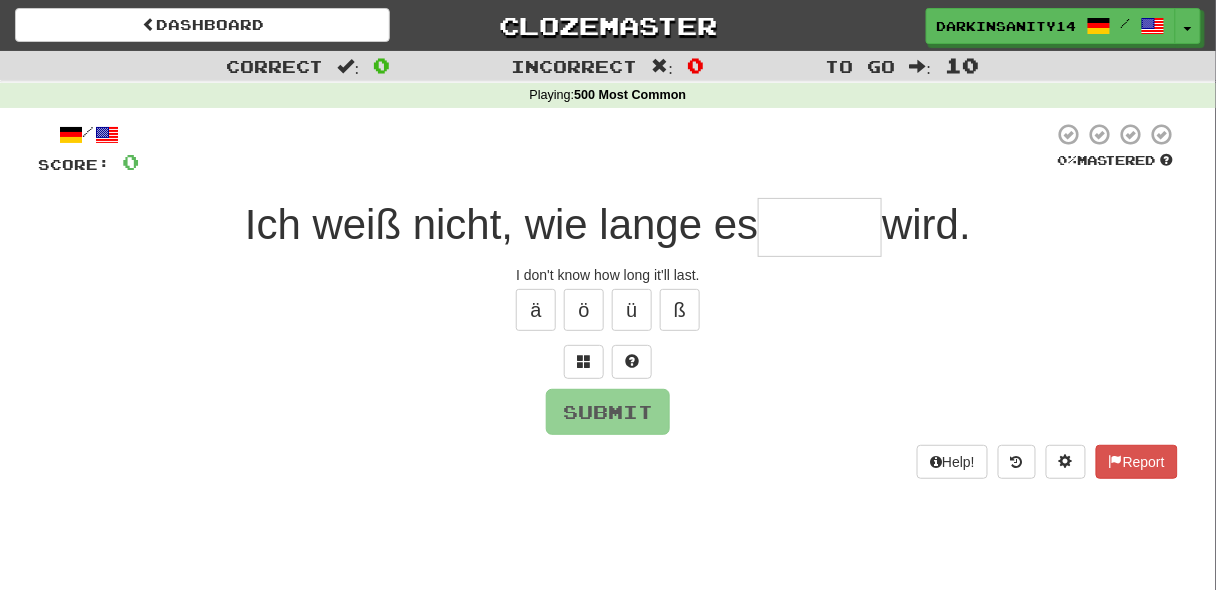 type on "*" 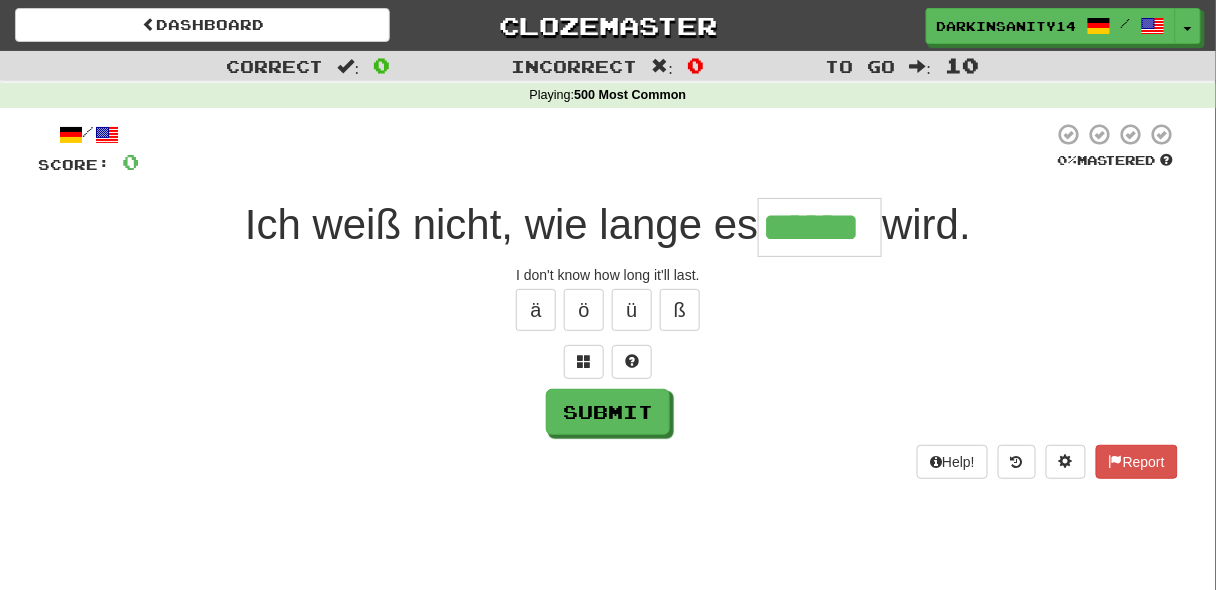 type on "******" 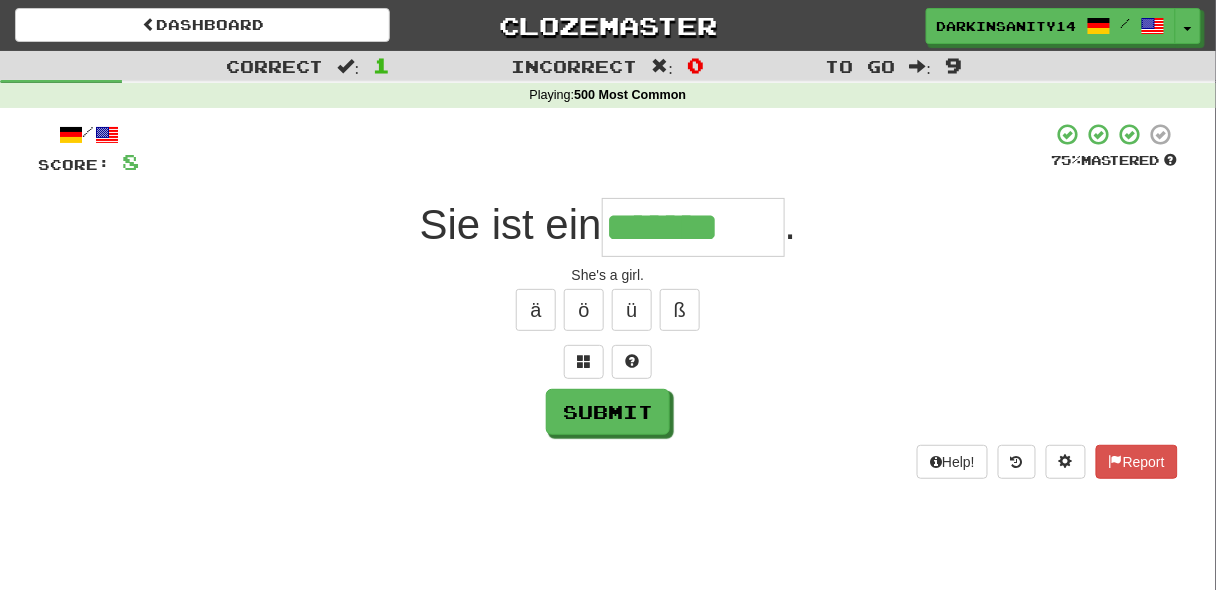 type on "*******" 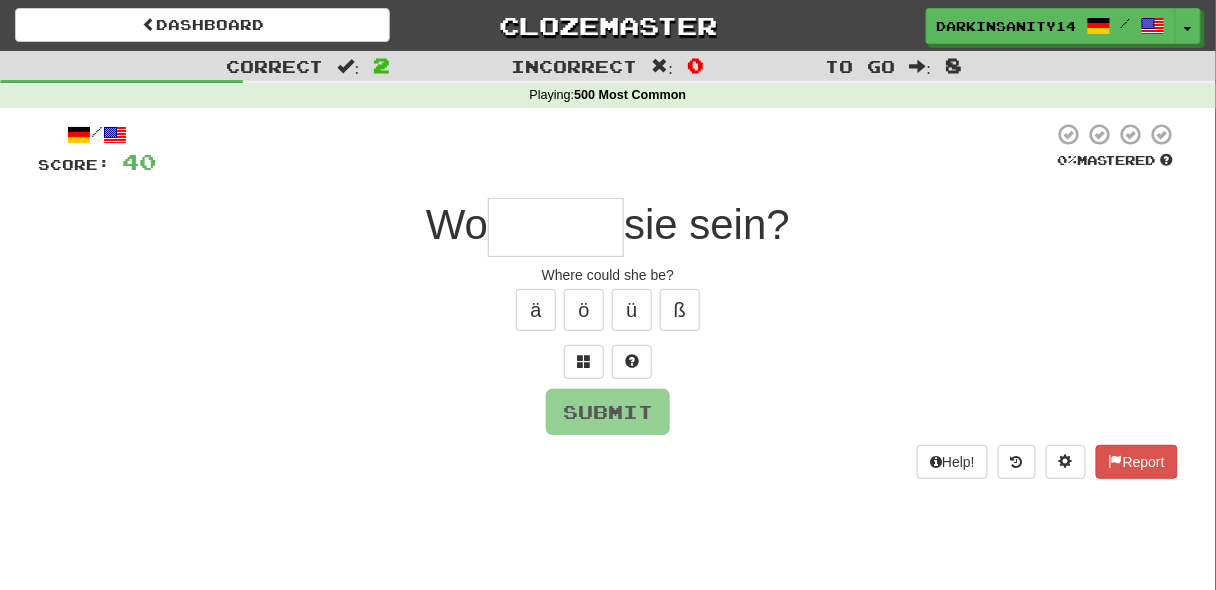 type on "*" 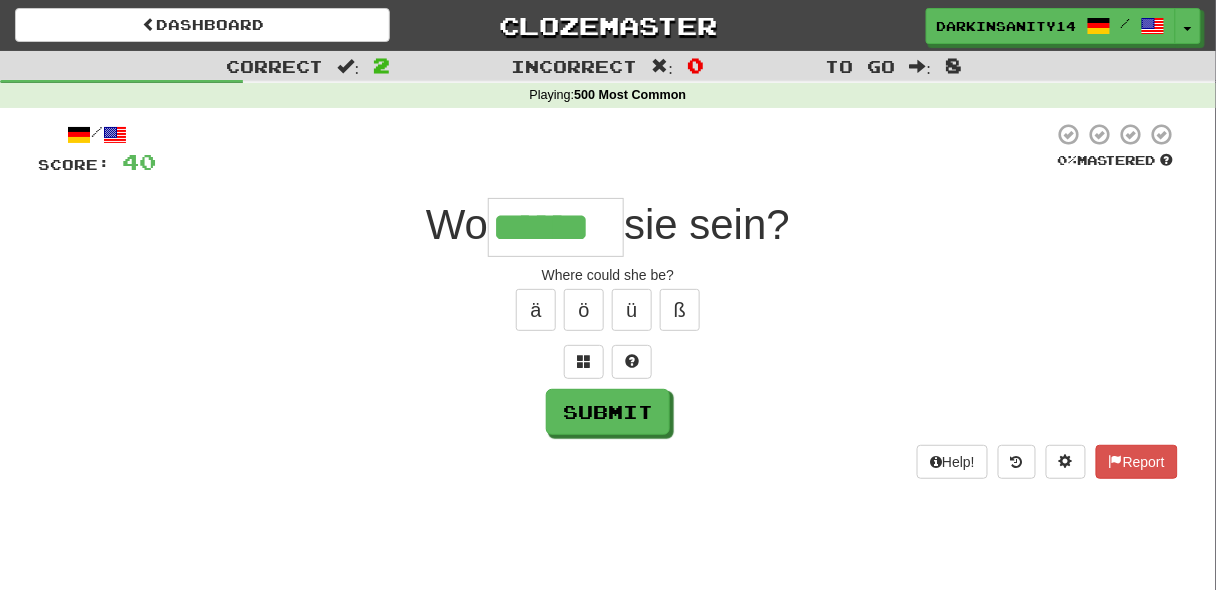 type on "******" 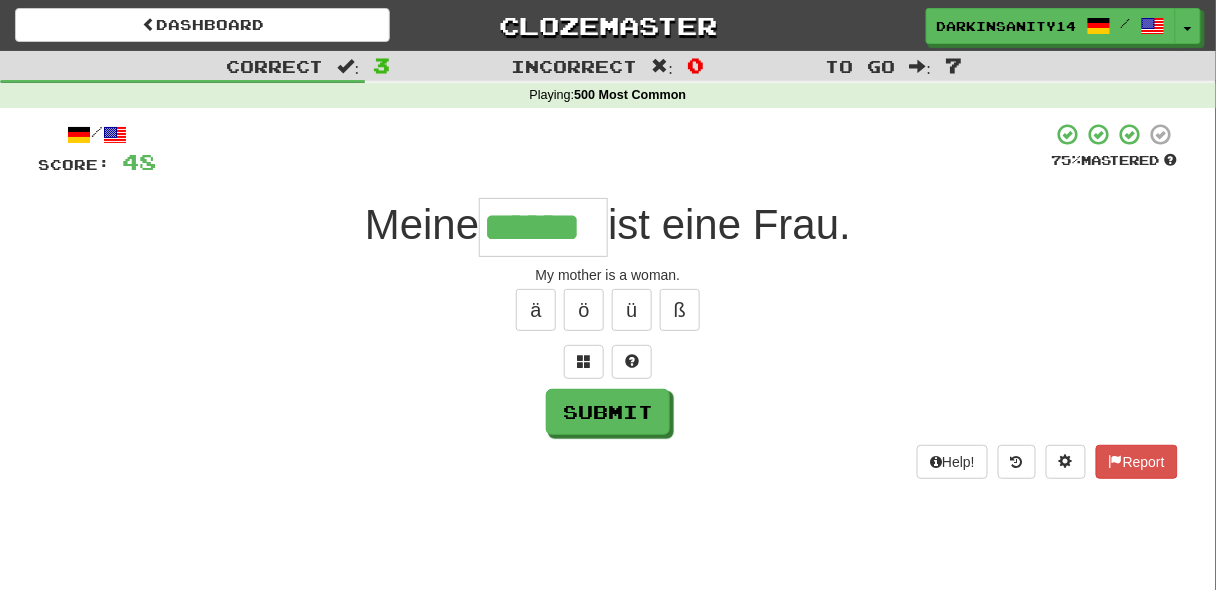 type on "******" 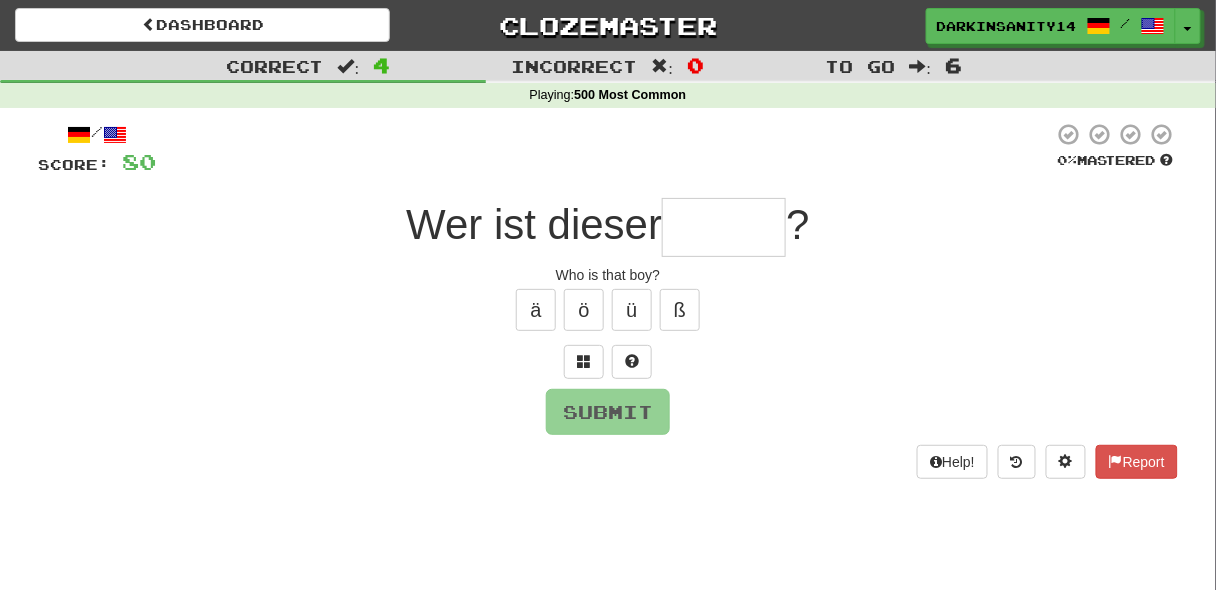 type on "*" 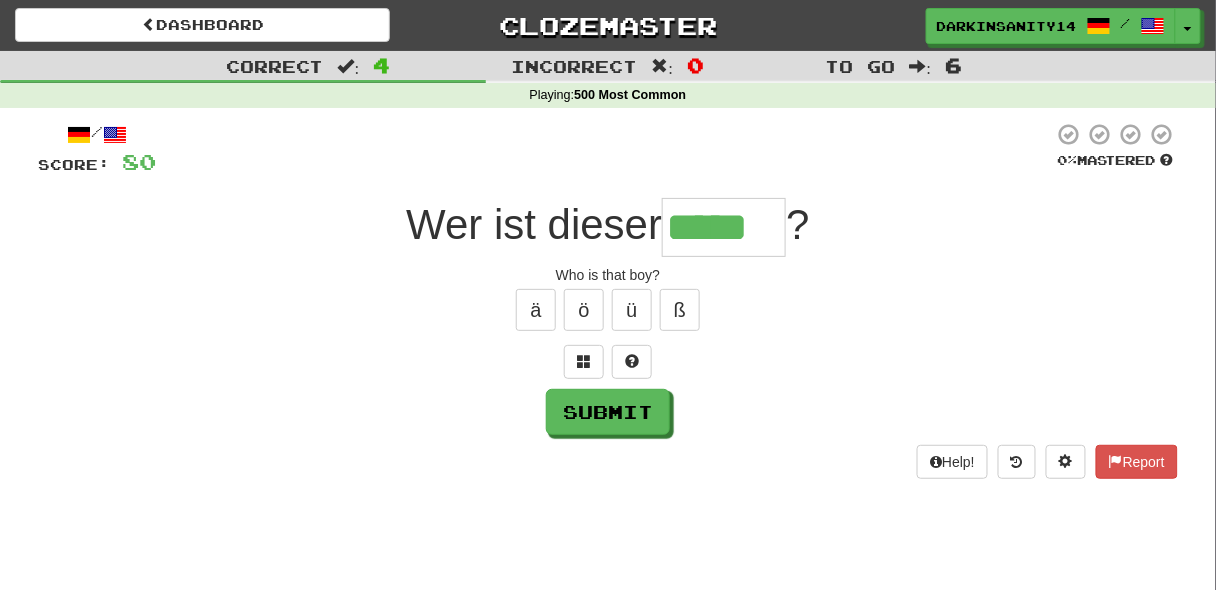 type on "*****" 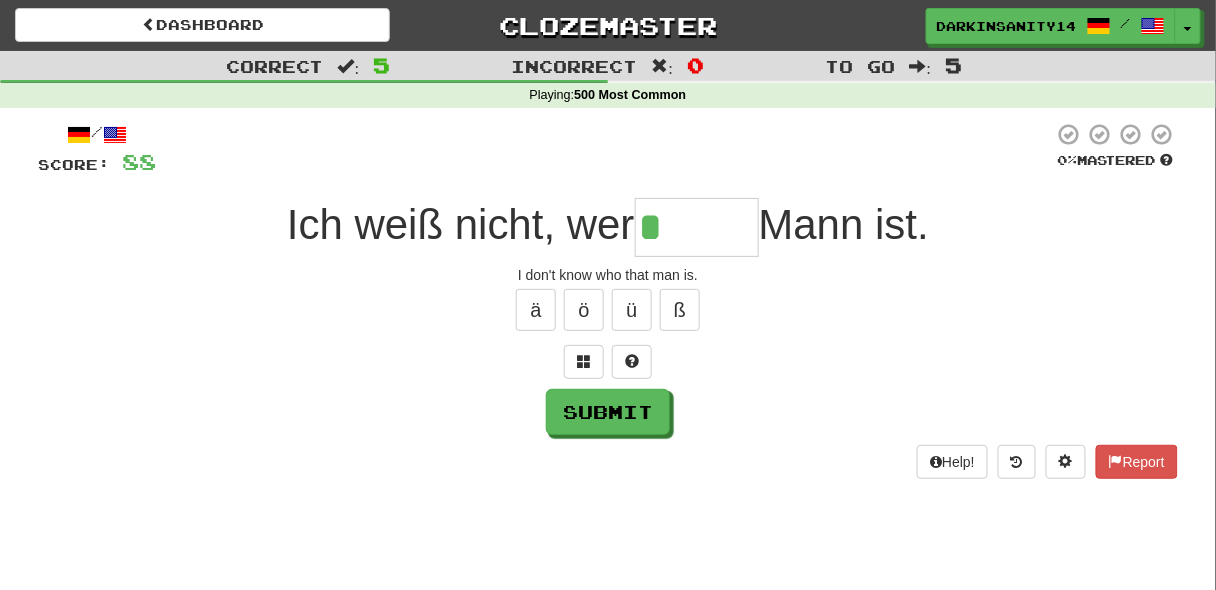 paste on "*" 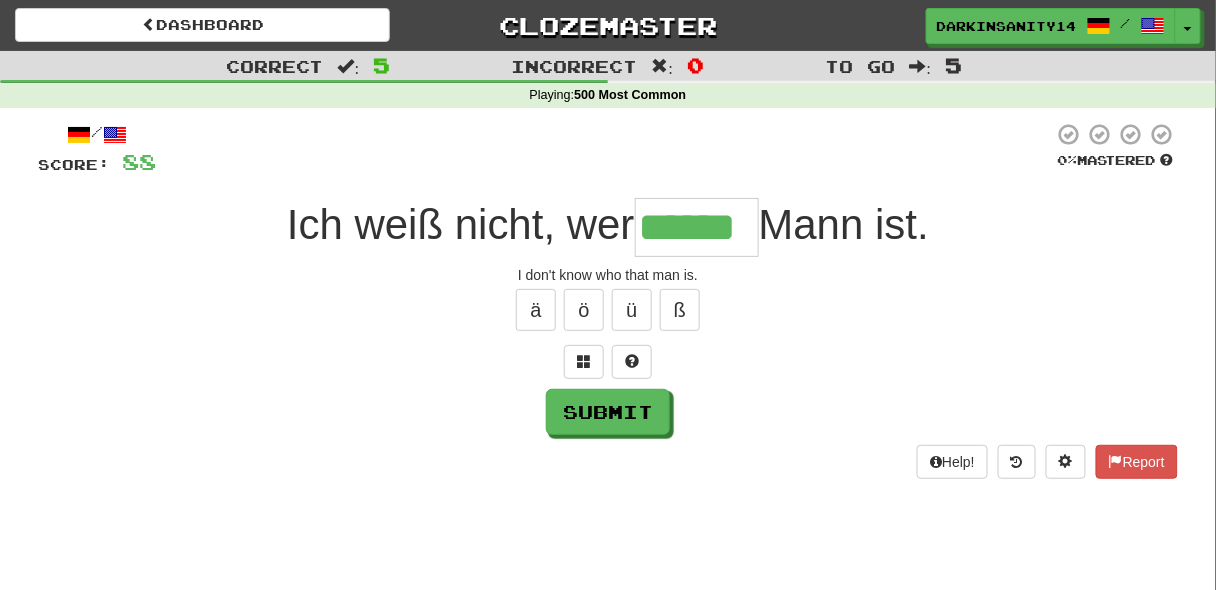 type on "******" 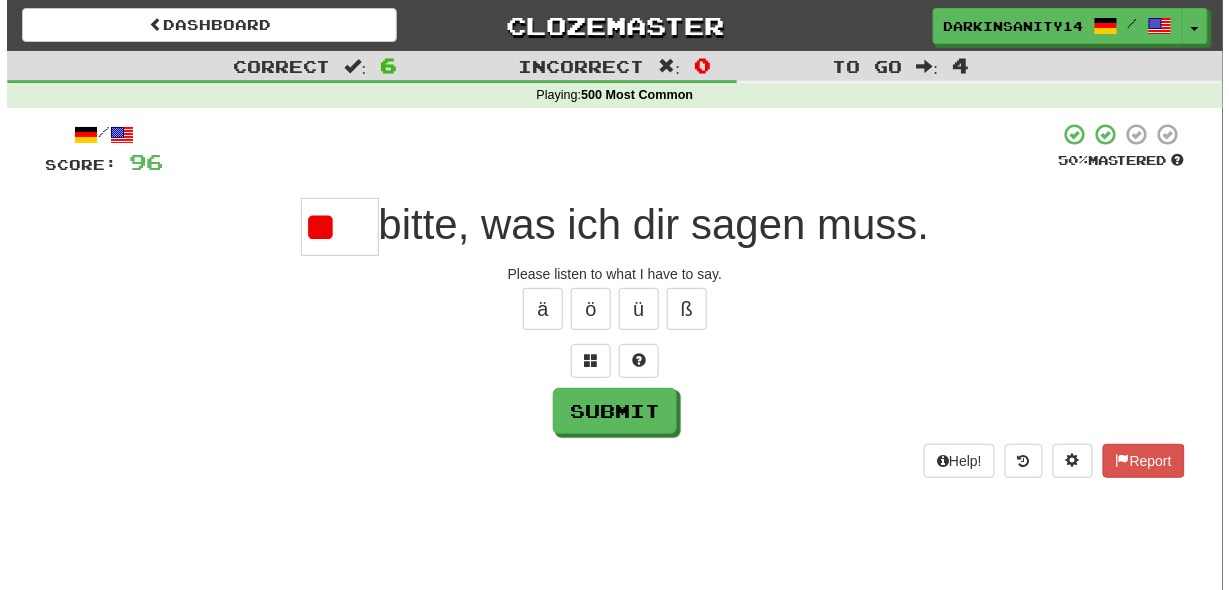 scroll, scrollTop: 0, scrollLeft: 0, axis: both 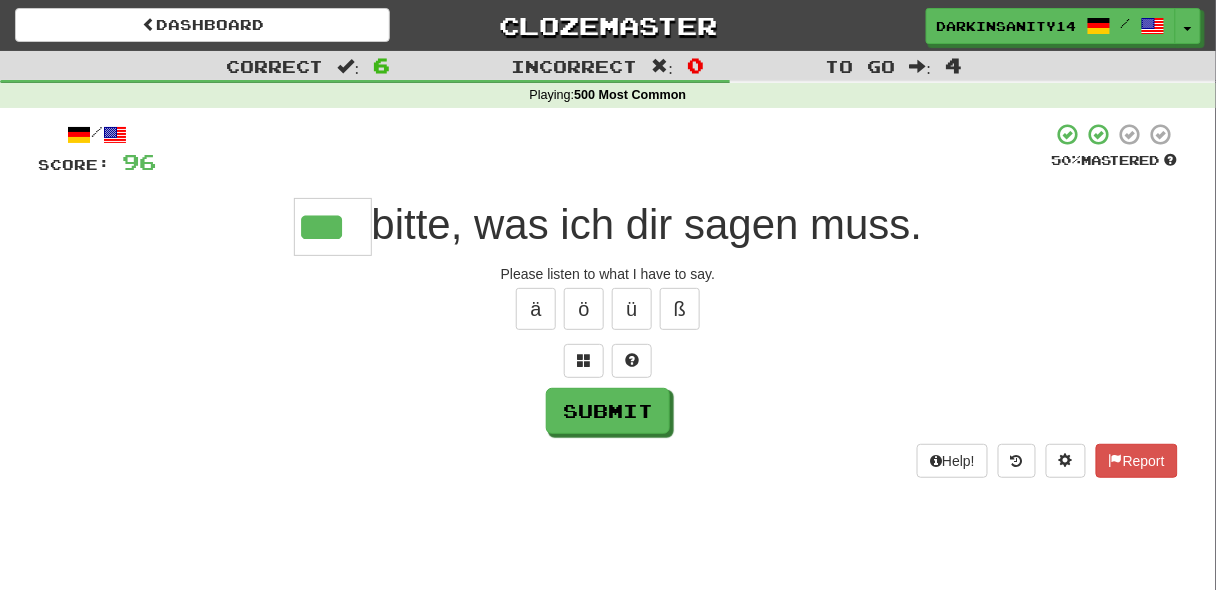 type on "***" 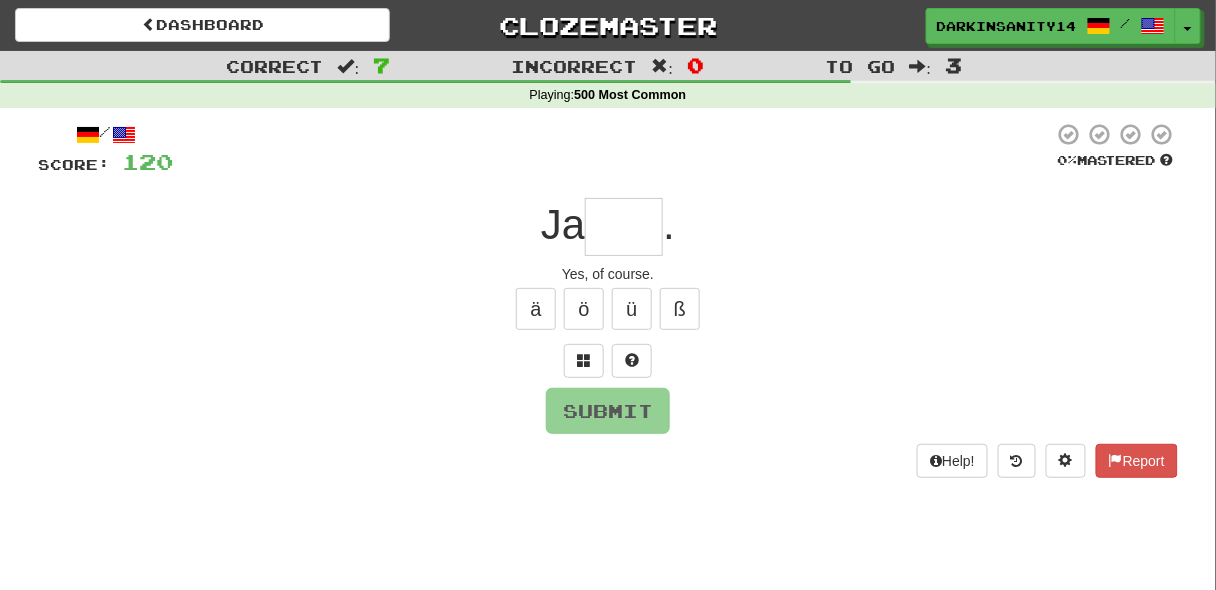type on "*" 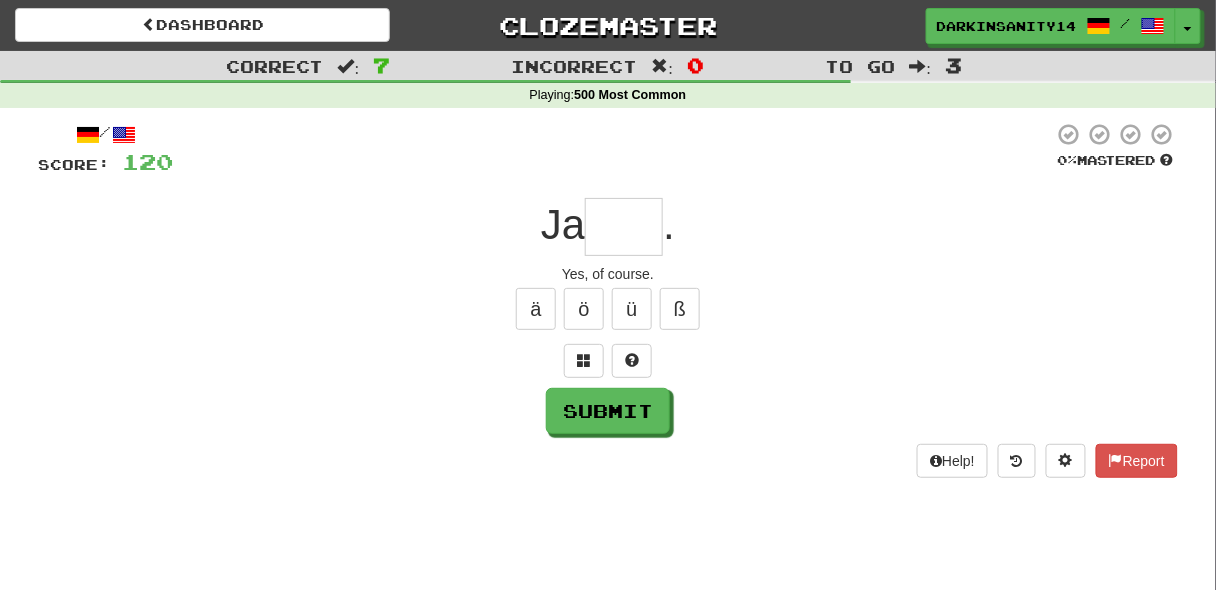 type on "*" 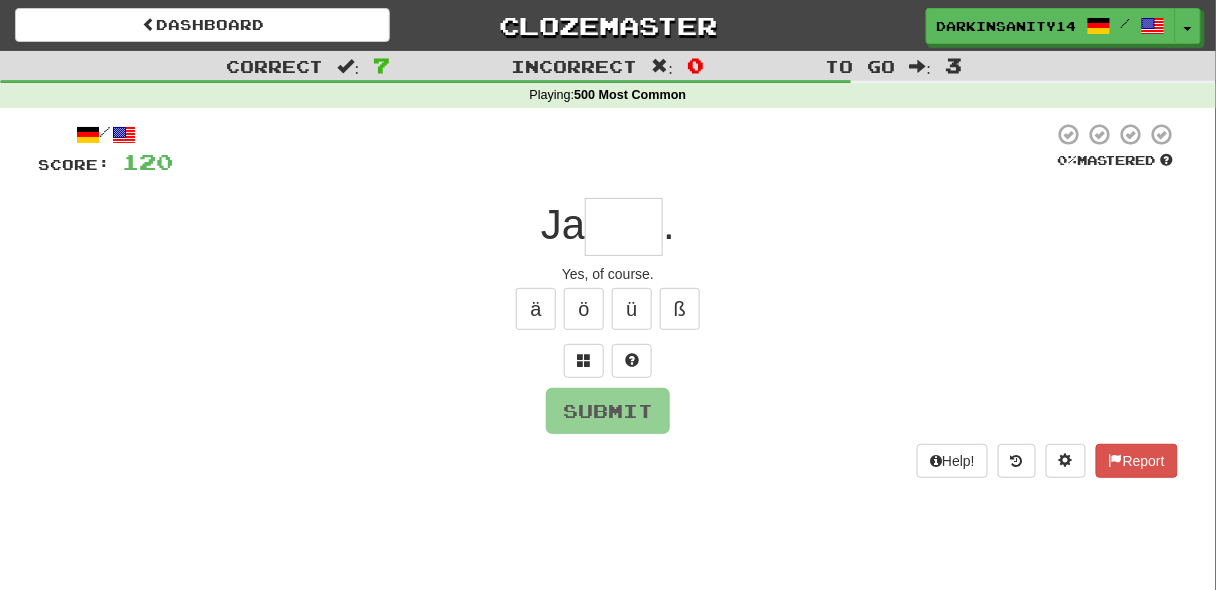 type on "*" 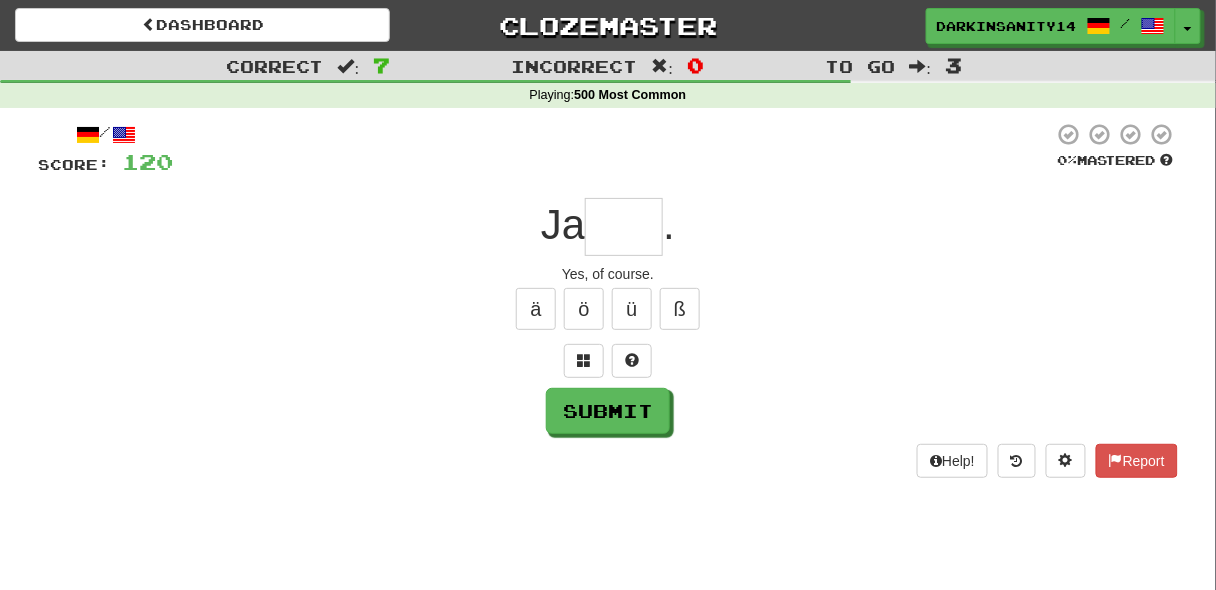 type on "*" 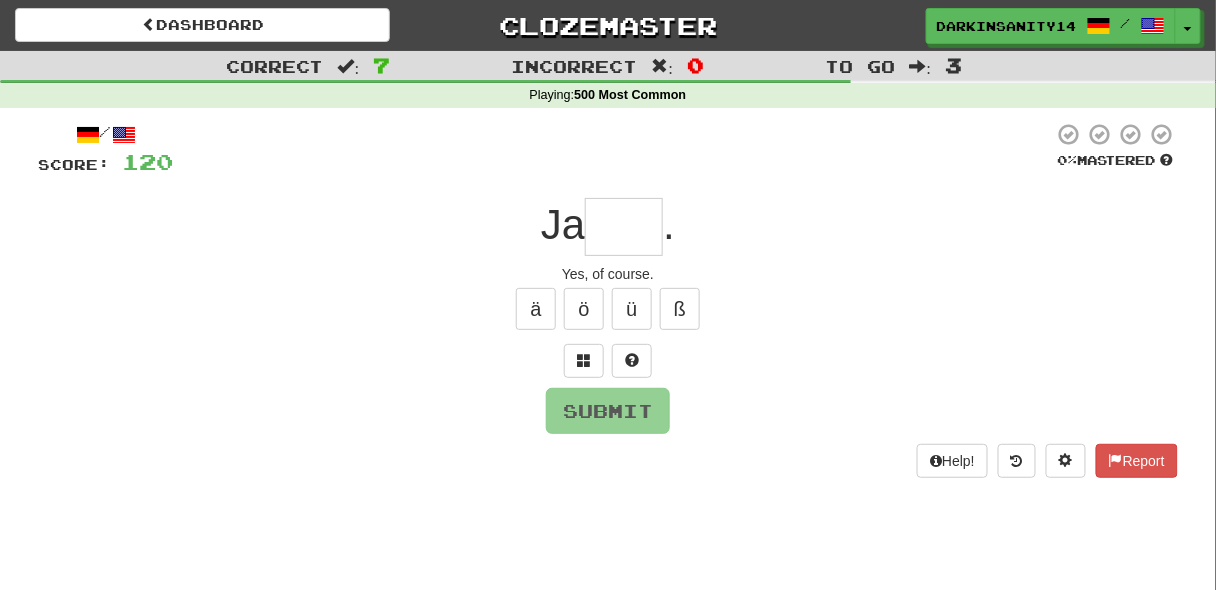 type on "*" 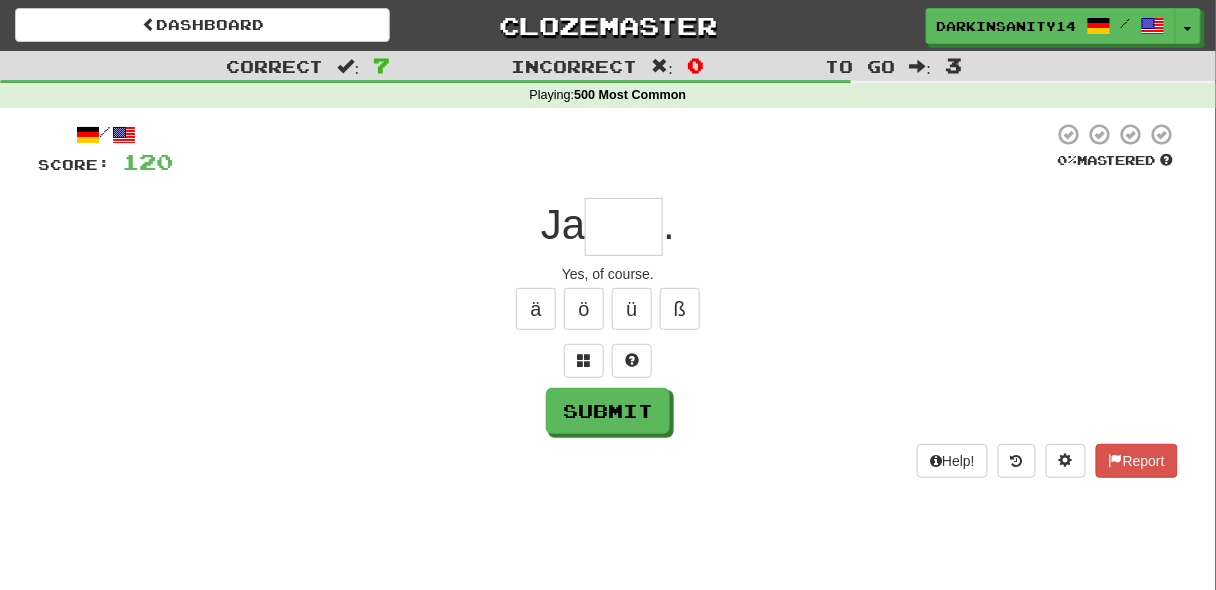 type on "*" 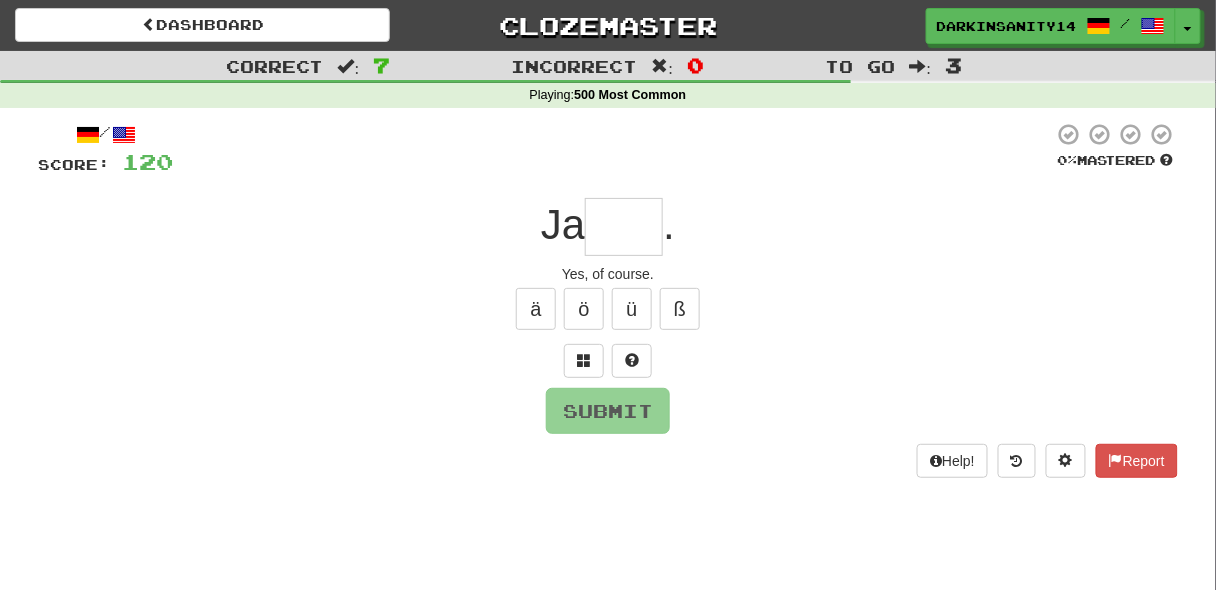 type on "*" 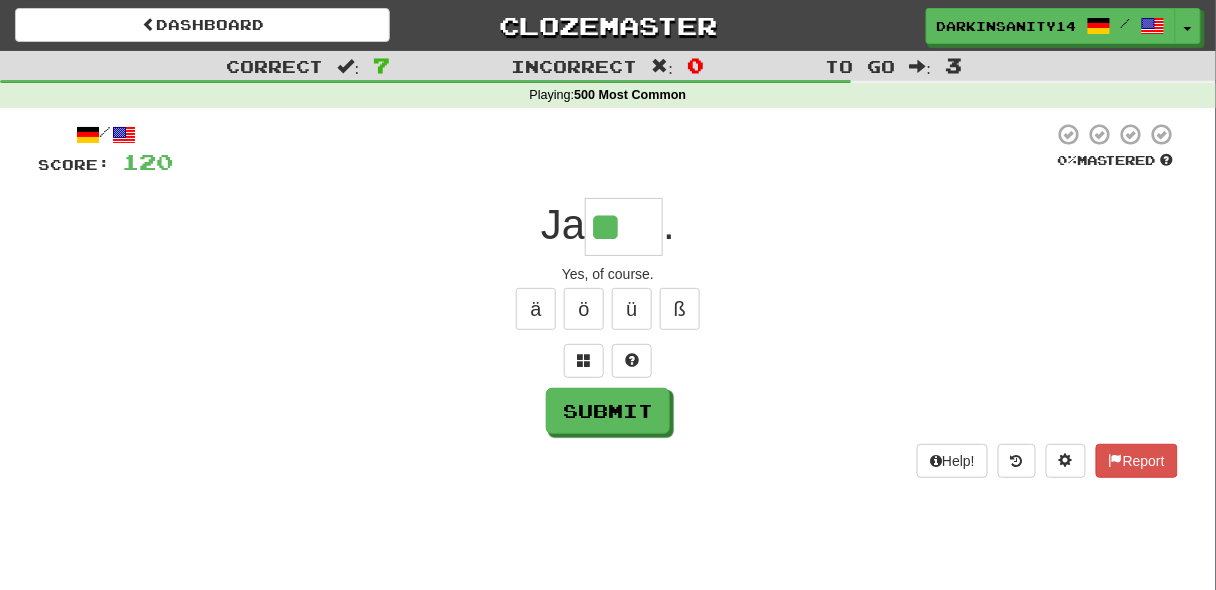 type on "*" 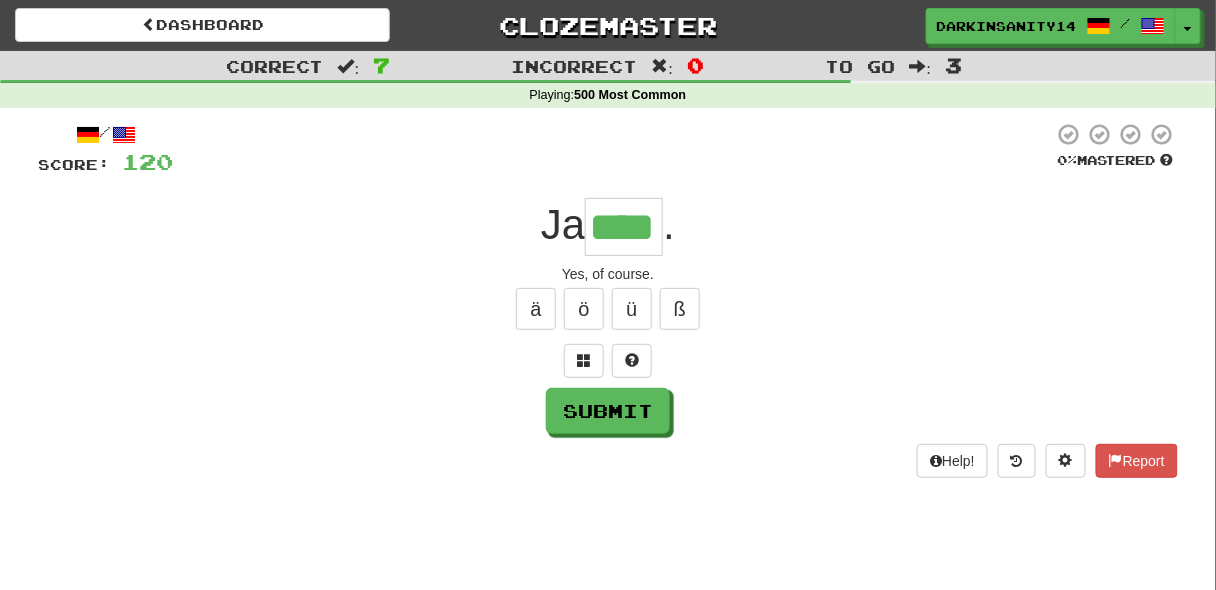 type on "****" 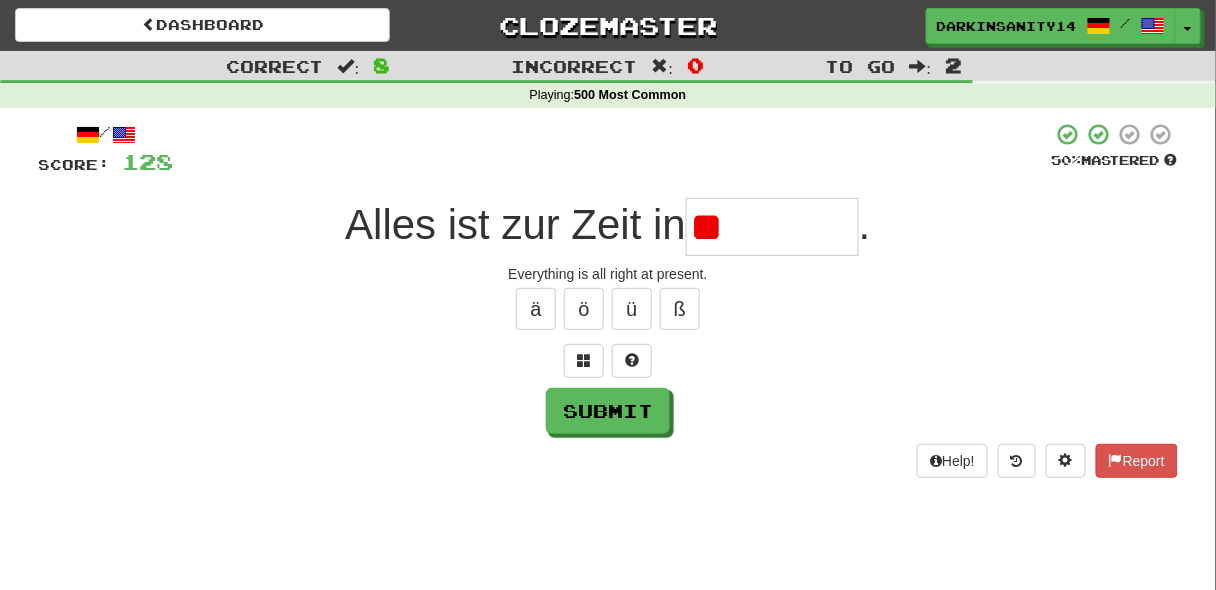 type on "*" 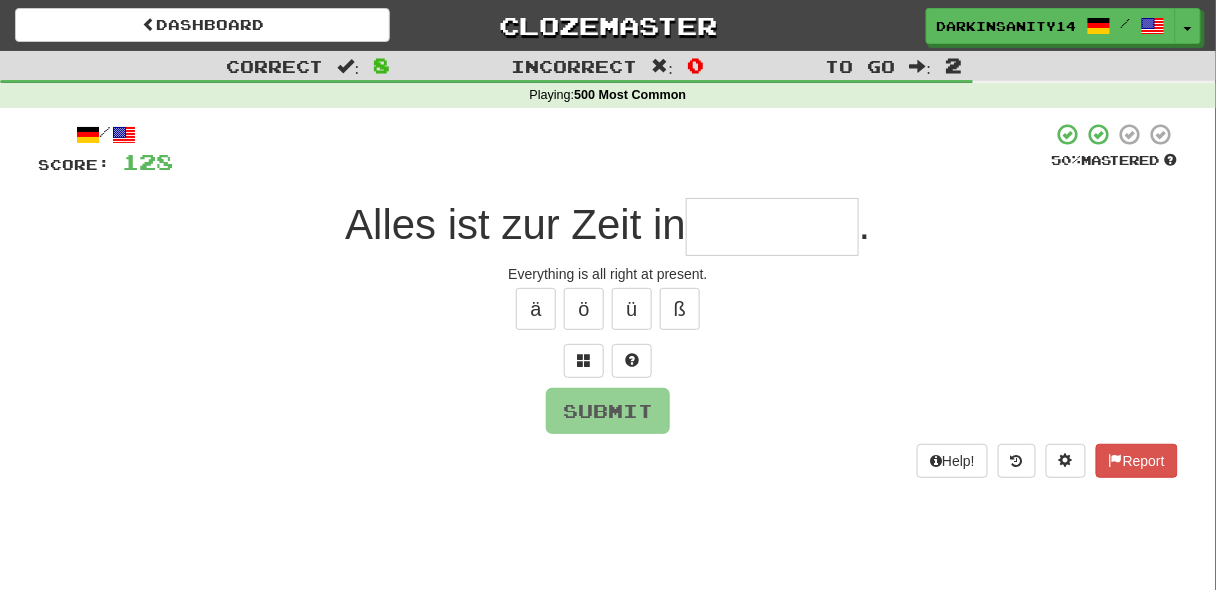 type on "*" 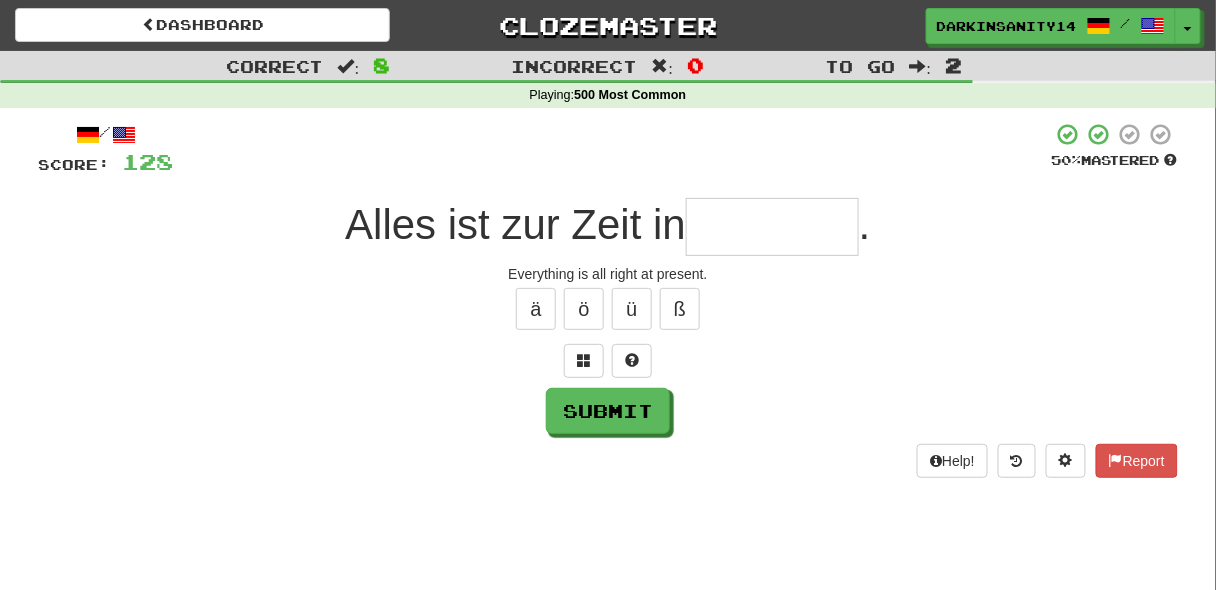 type on "*" 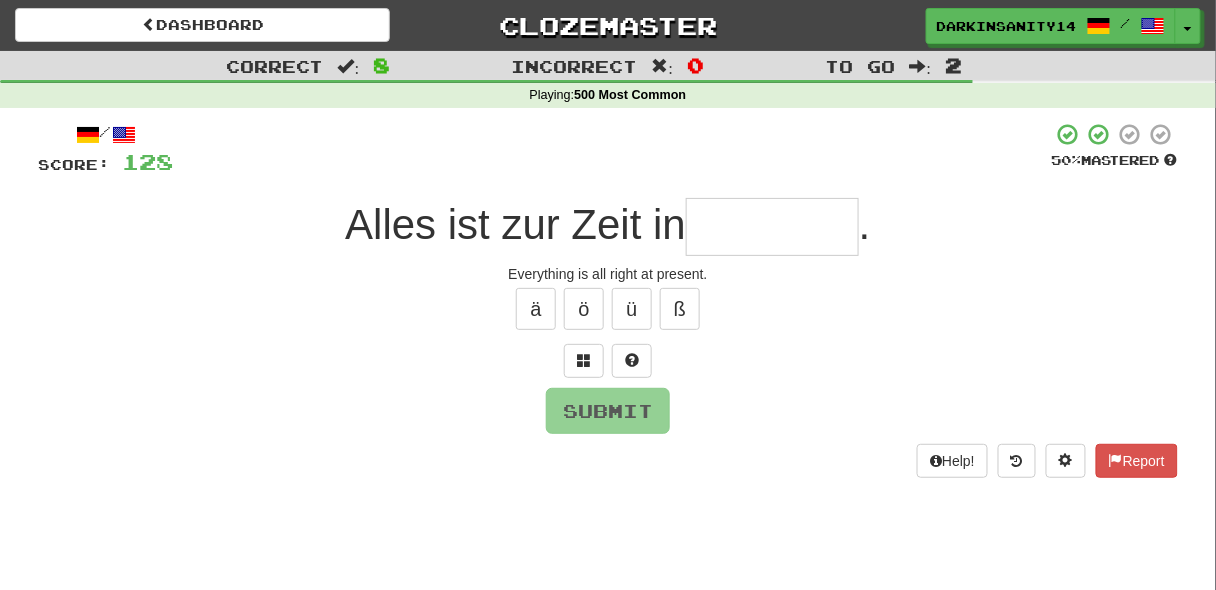 type on "*" 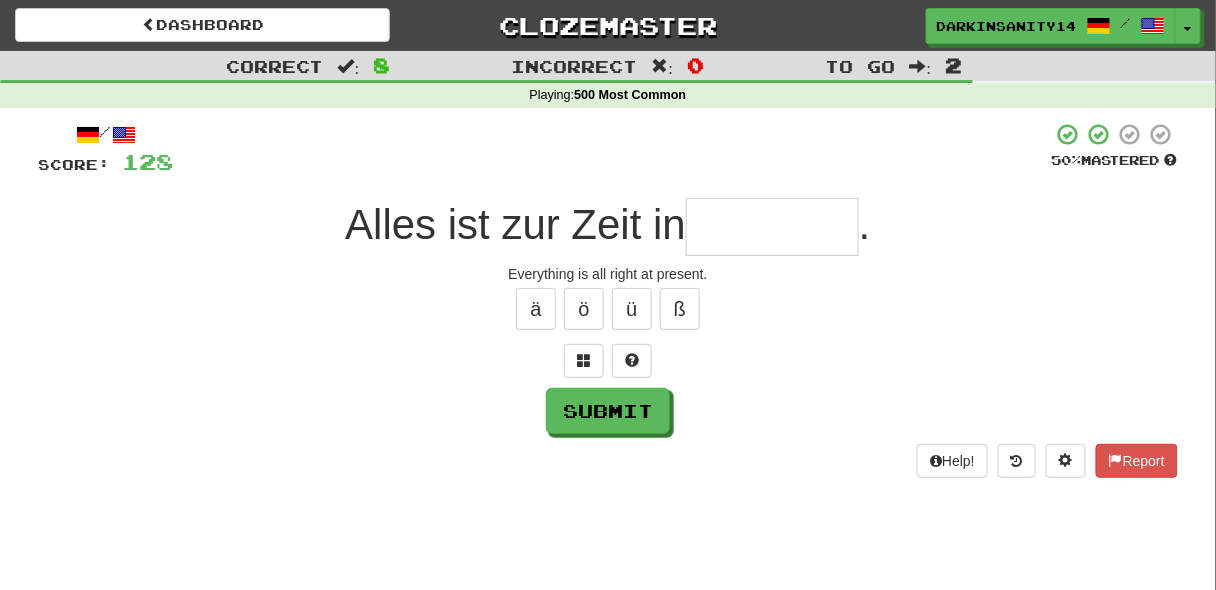 type on "*" 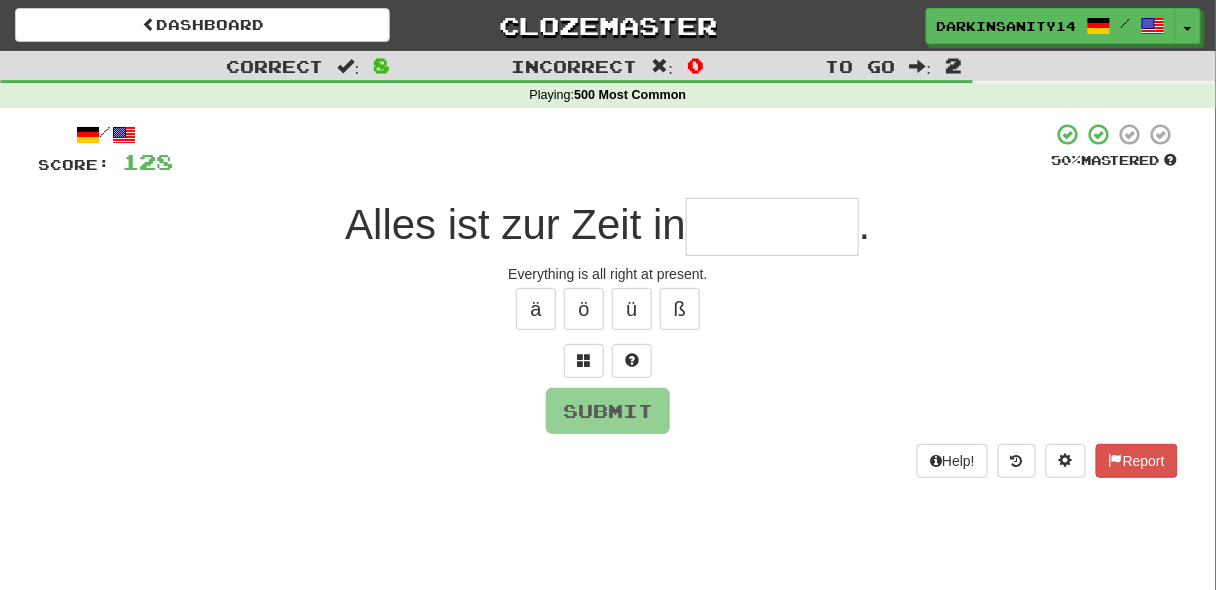 type on "*" 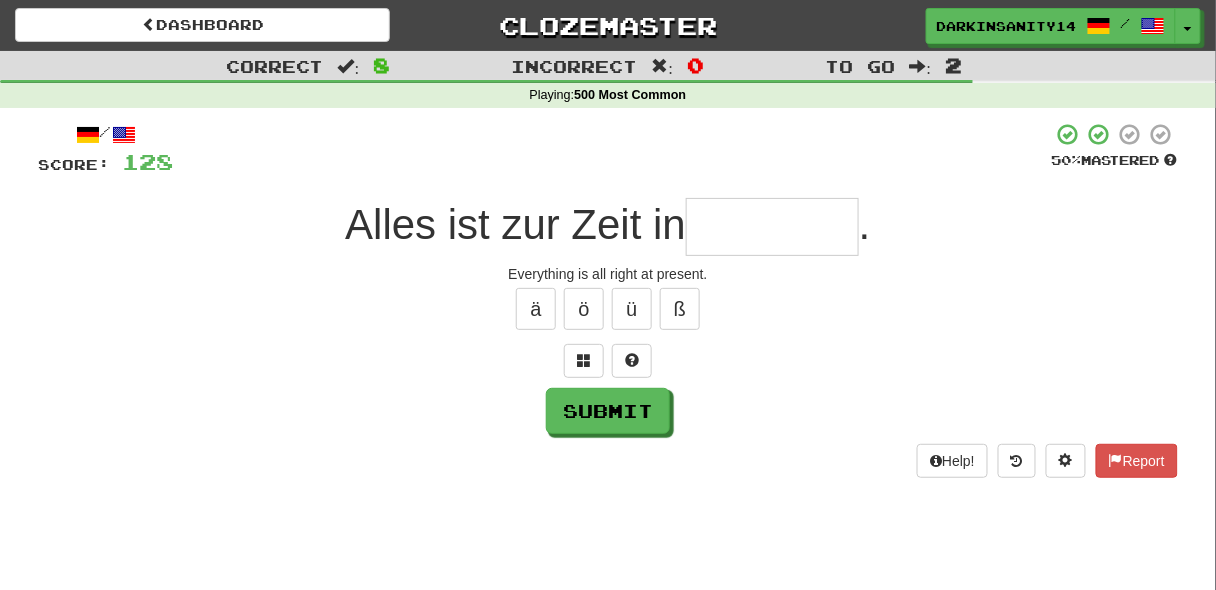 type on "*" 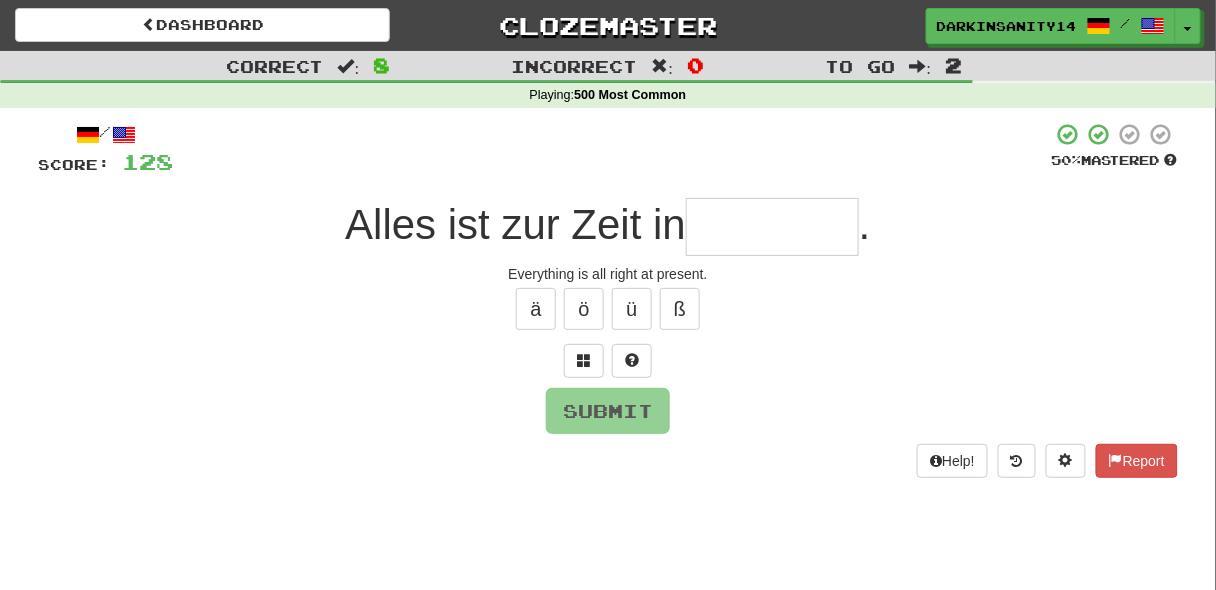 type on "*" 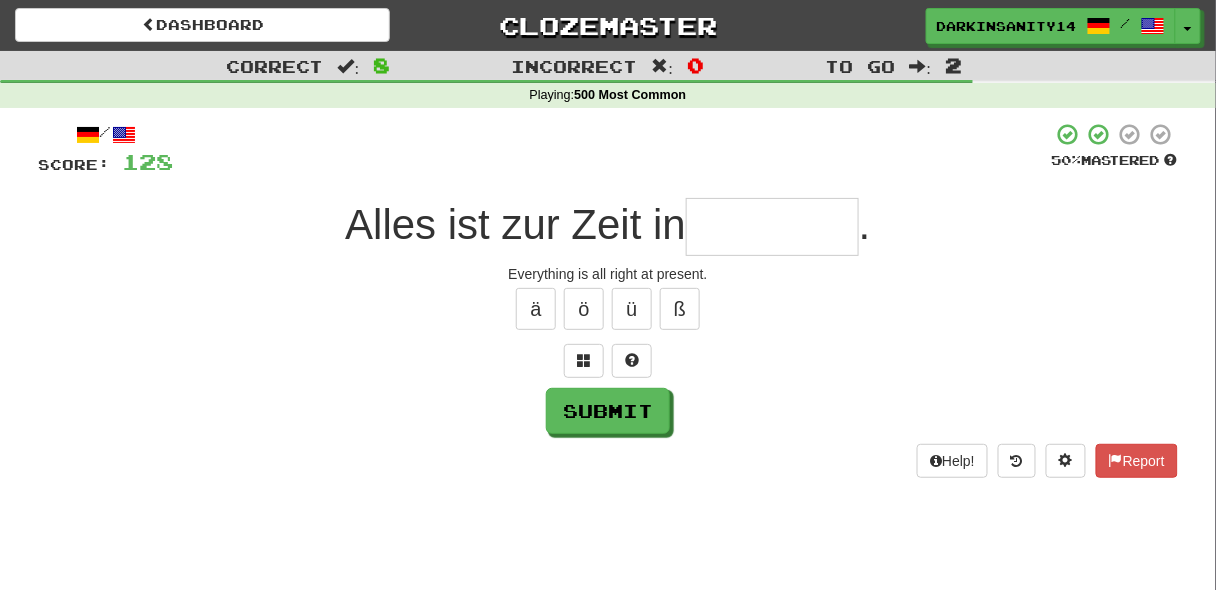type on "*" 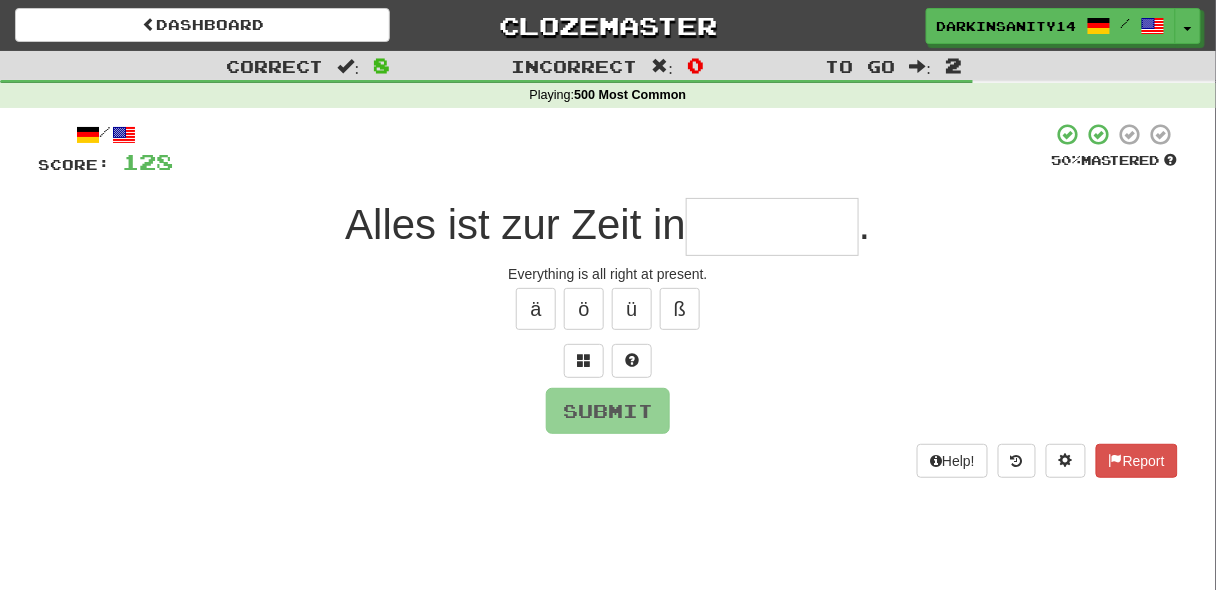 type on "*" 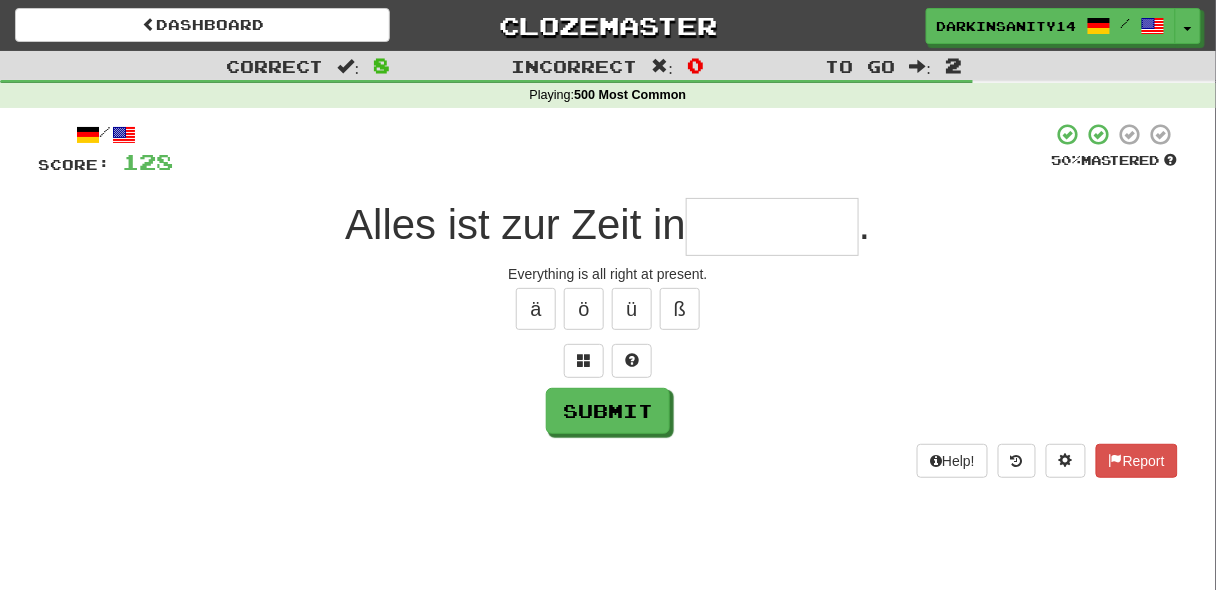 type on "*" 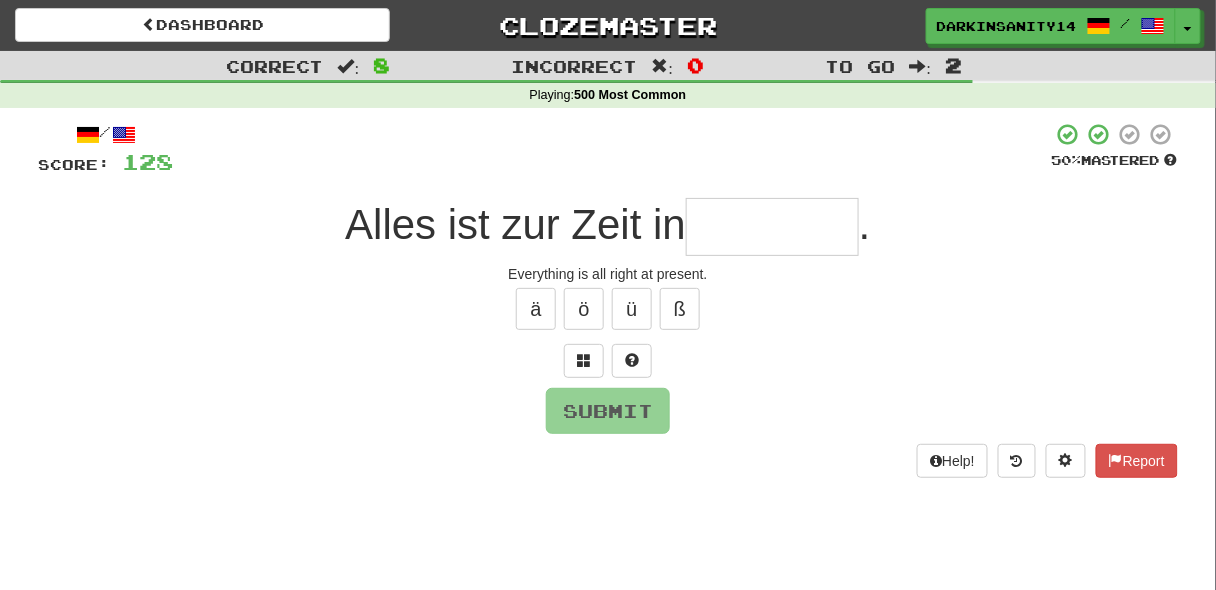 type on "*" 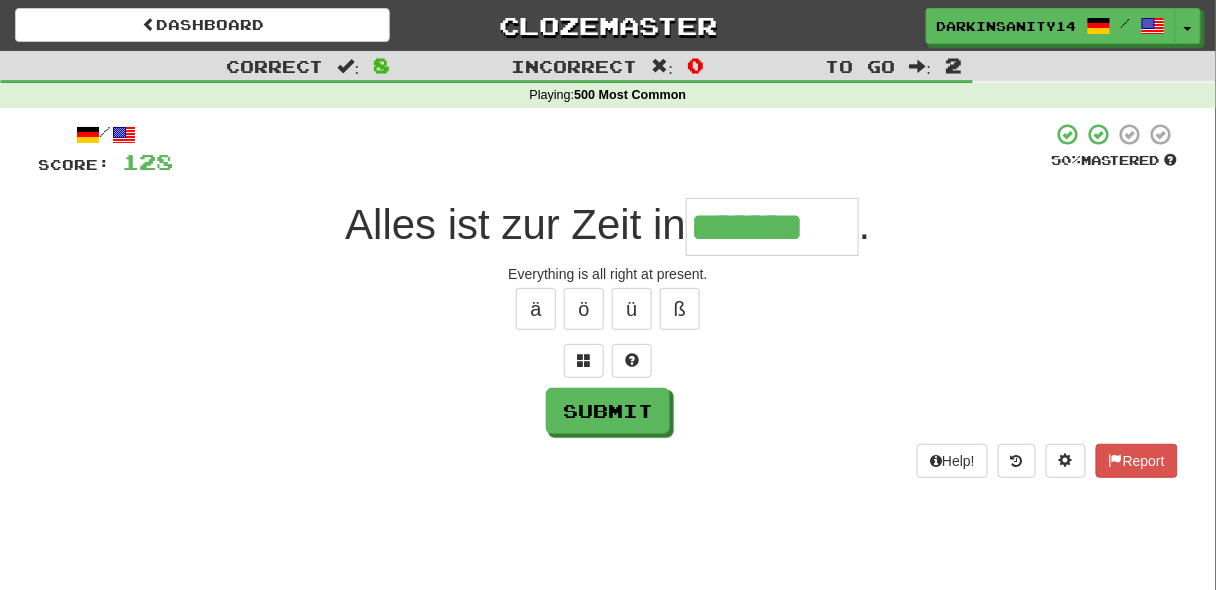 type on "*******" 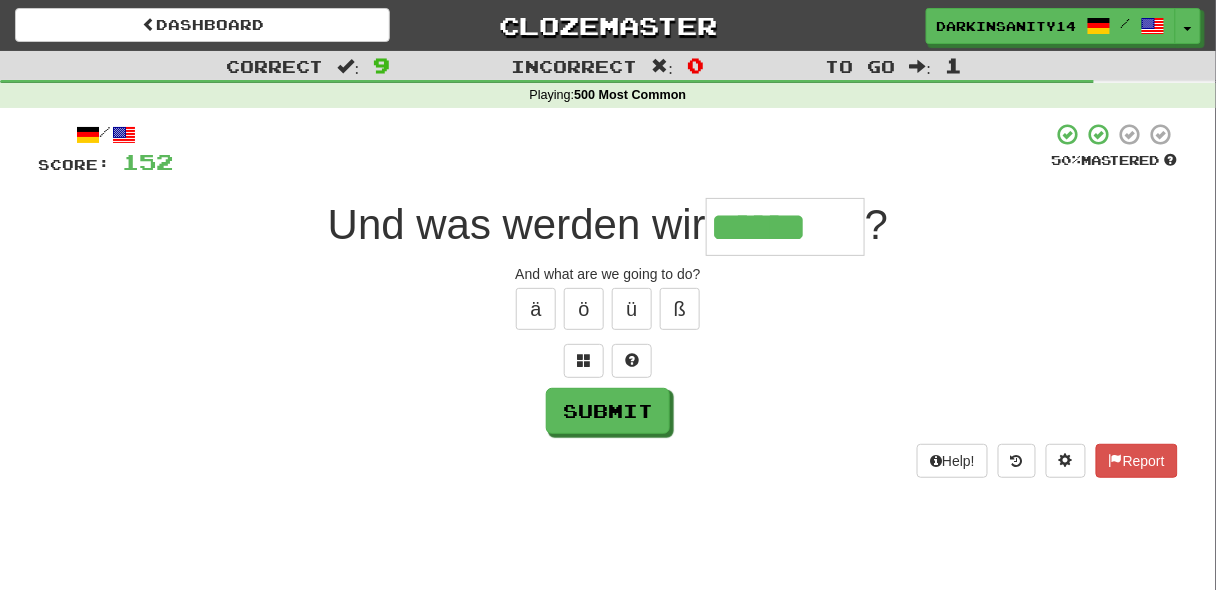 type on "******" 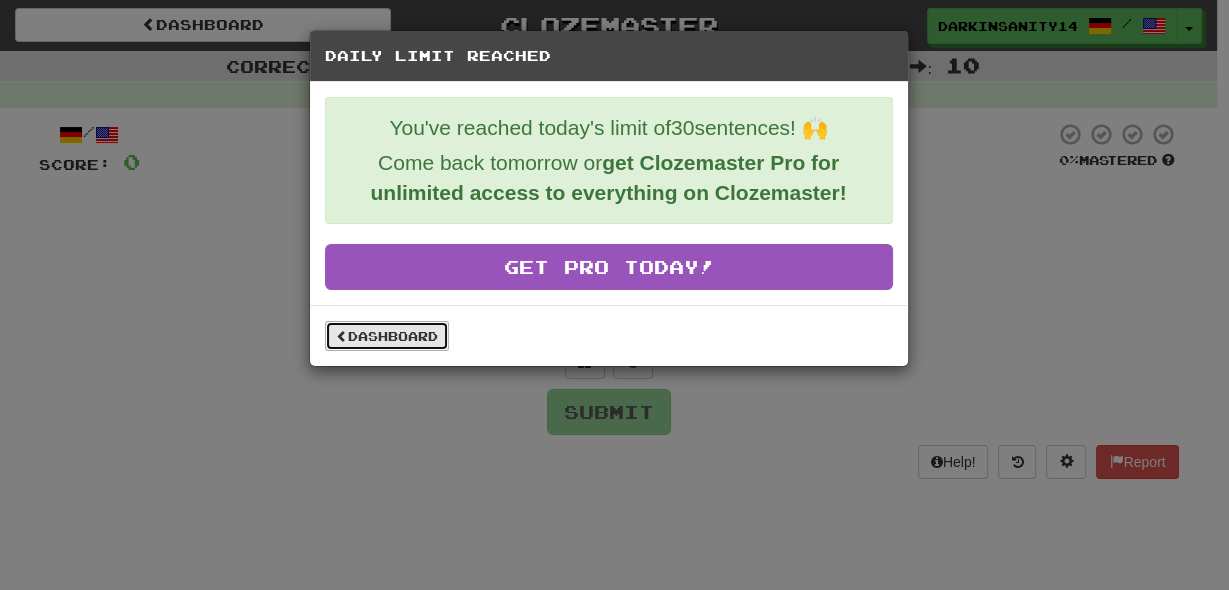 click on "Dashboard" at bounding box center [387, 336] 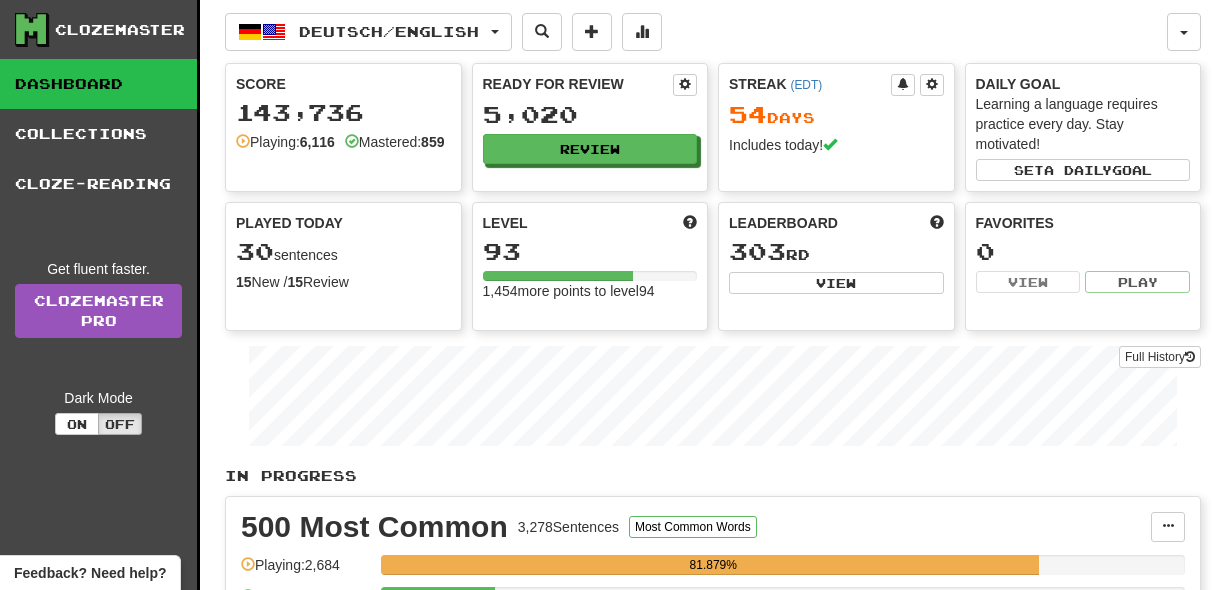 scroll, scrollTop: 0, scrollLeft: 0, axis: both 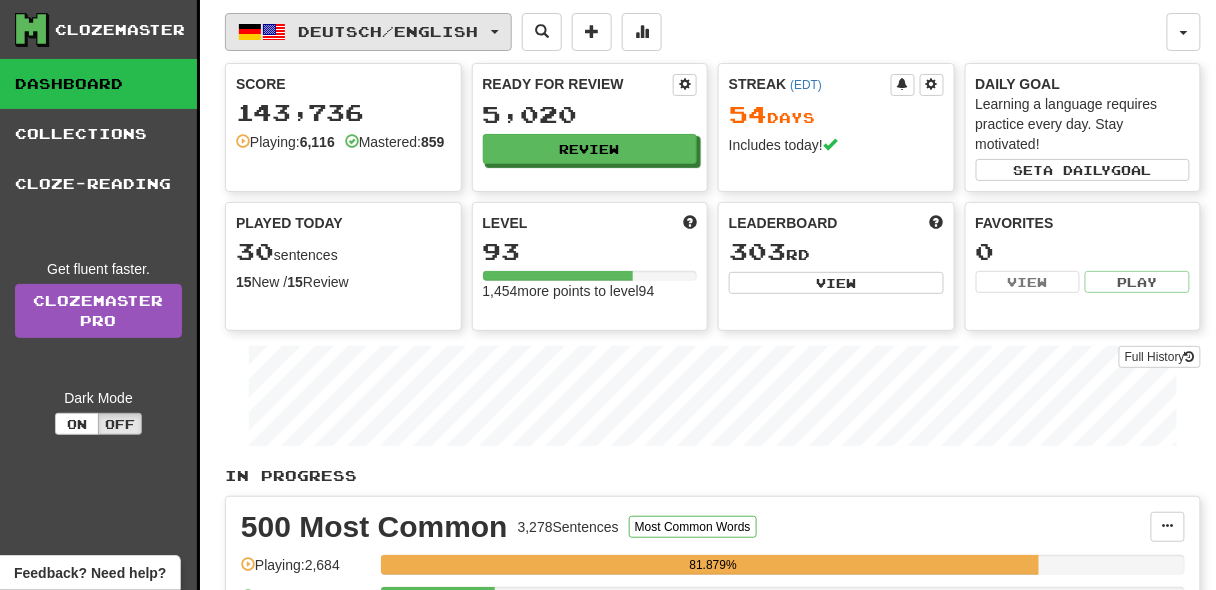 click on "Deutsch  /  English" 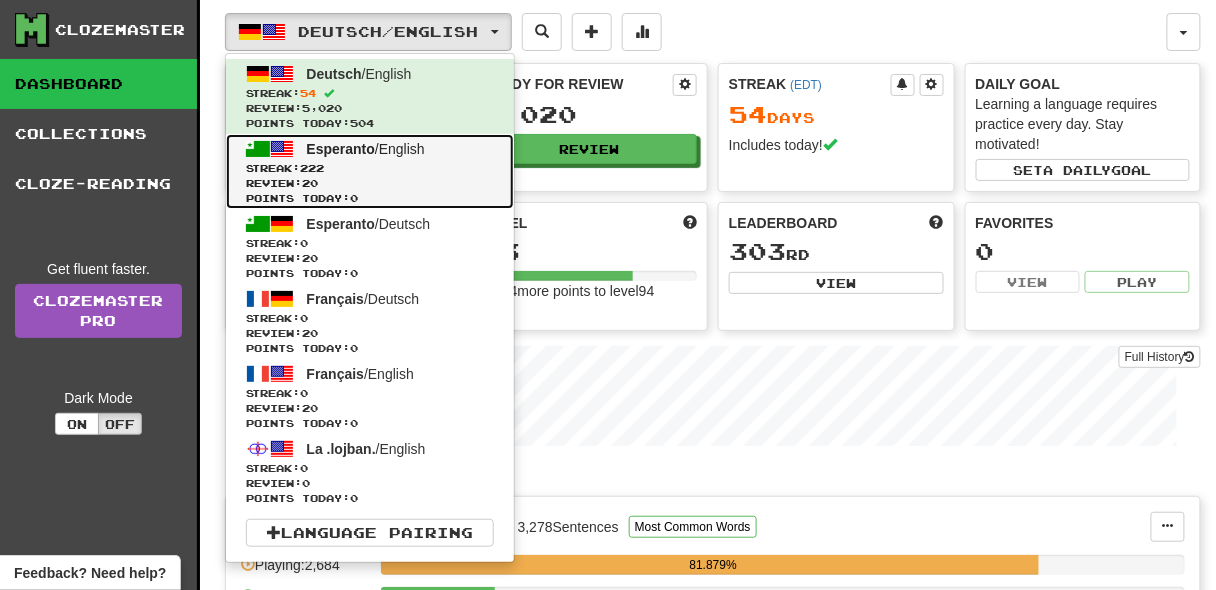 click on "Review:  20" 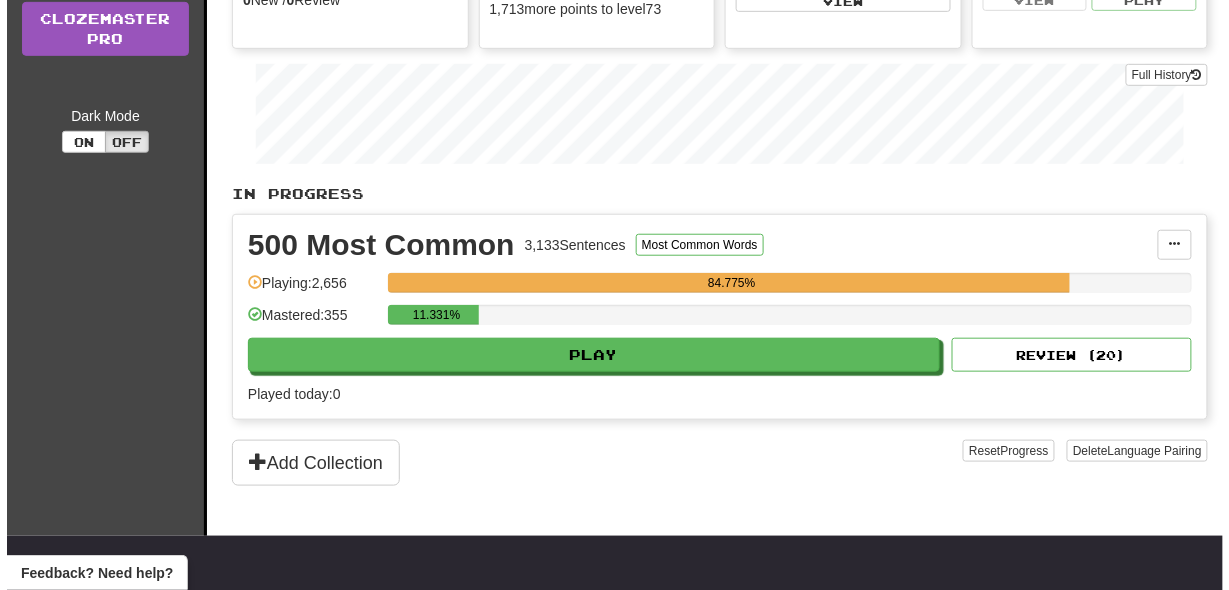 scroll, scrollTop: 297, scrollLeft: 0, axis: vertical 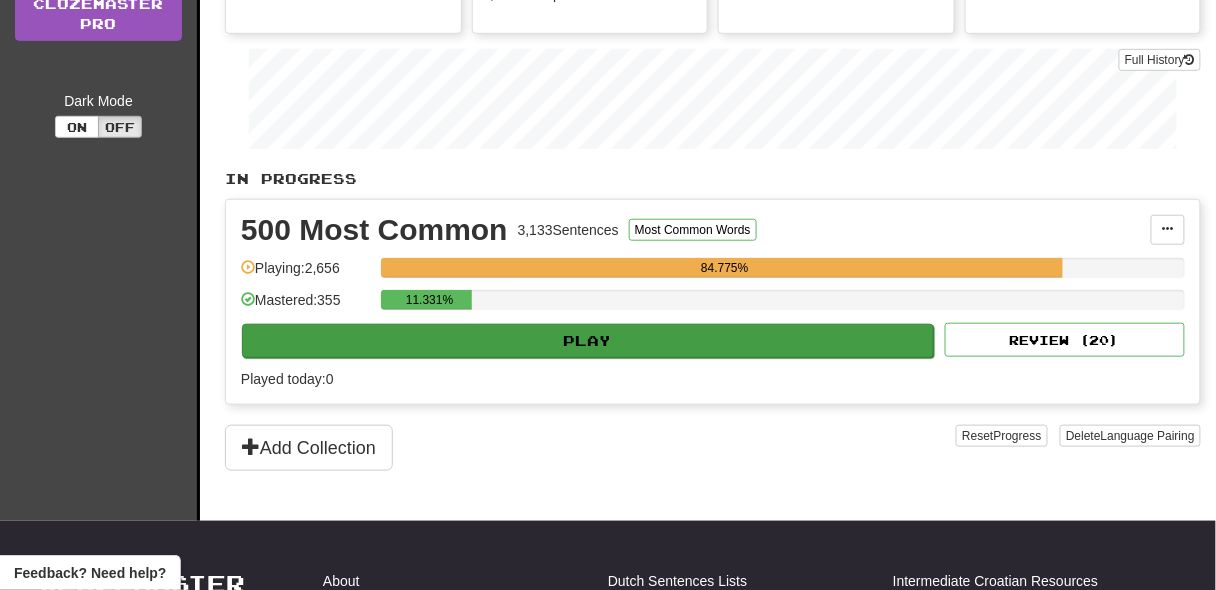 click on "Play Review ( 20 )" 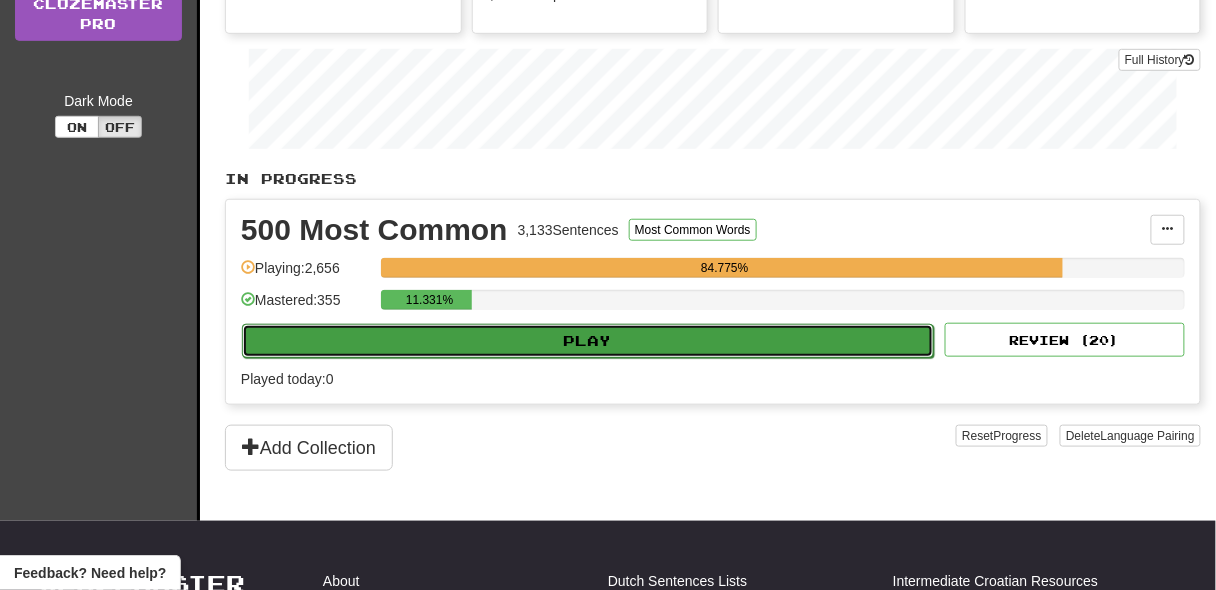 click on "Play" 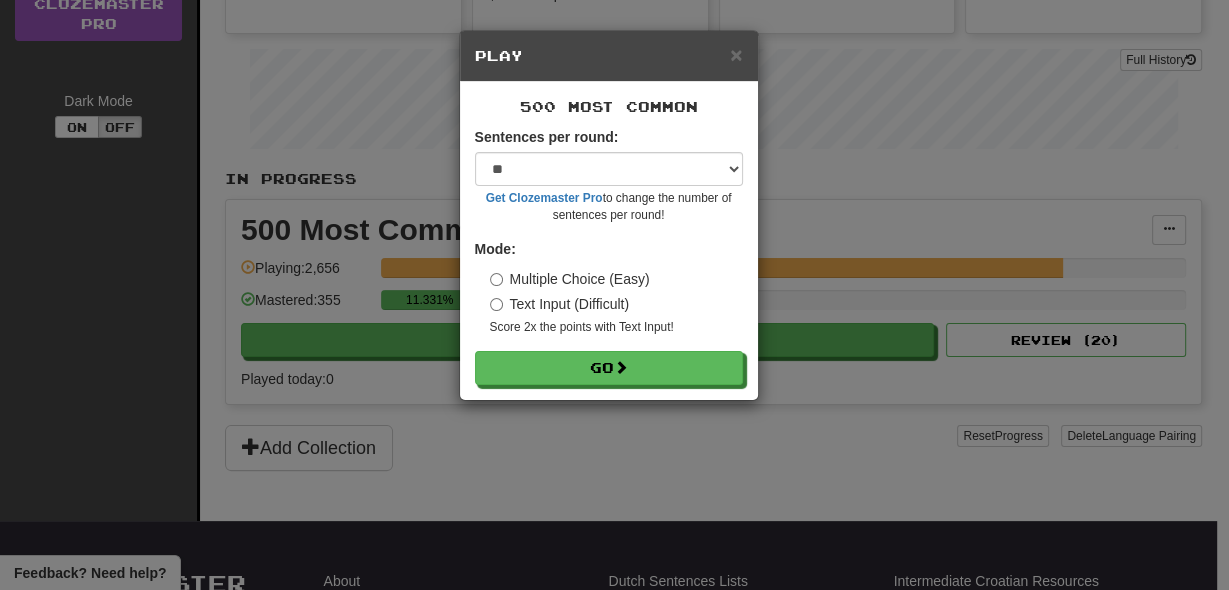 click on "Multiple Choice (Easy)" at bounding box center (570, 279) 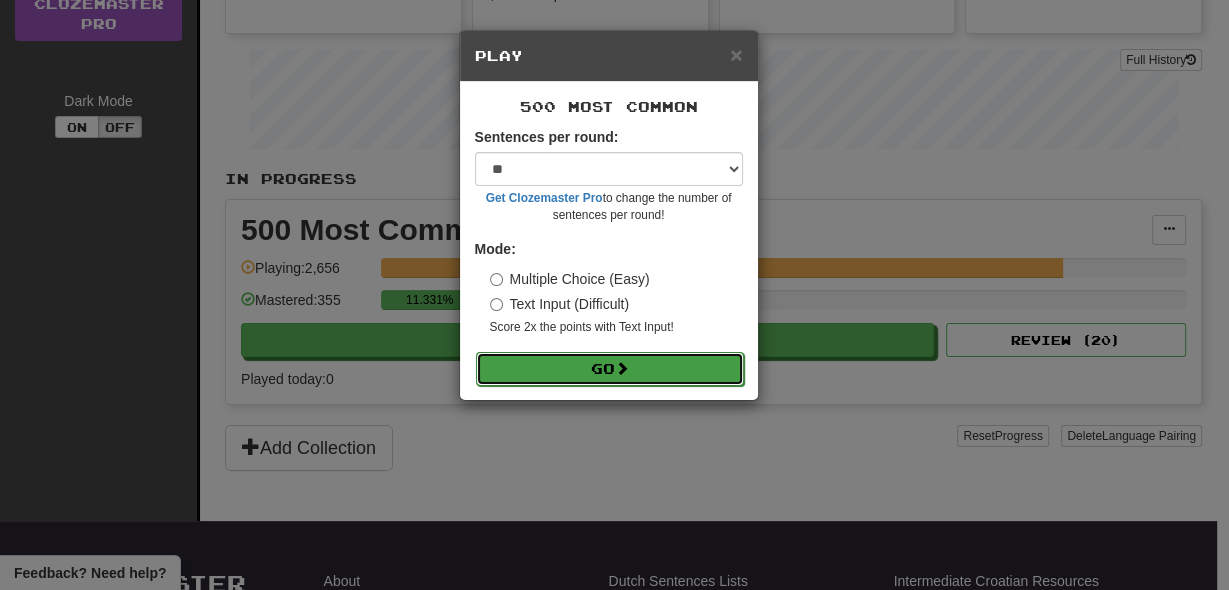 click on "Go" at bounding box center [610, 369] 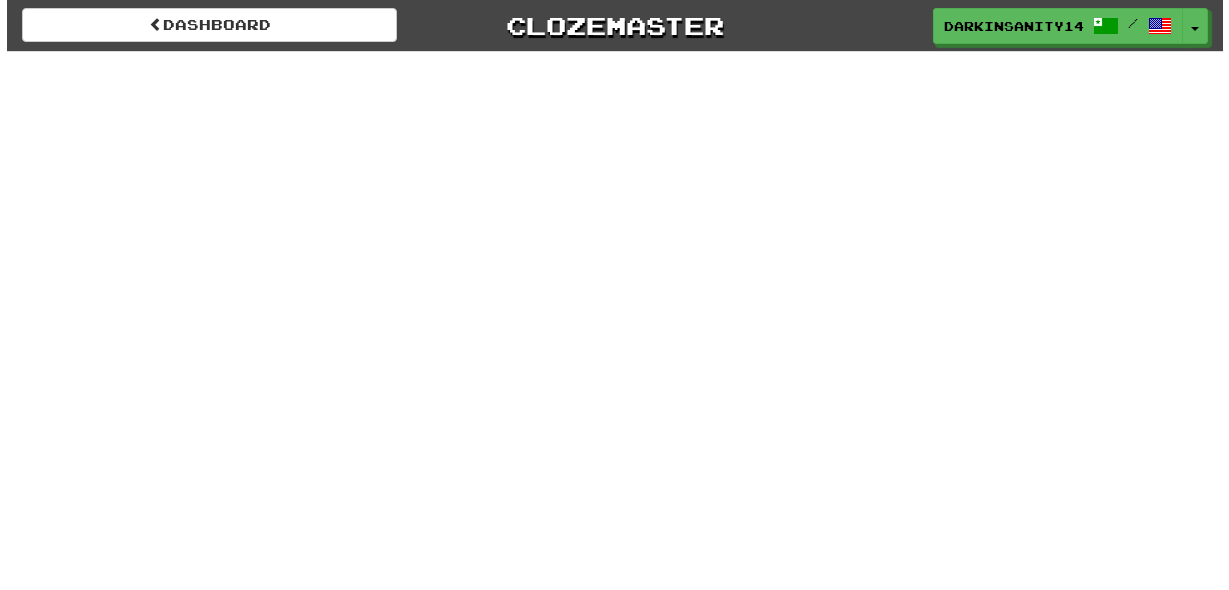 scroll, scrollTop: 0, scrollLeft: 0, axis: both 